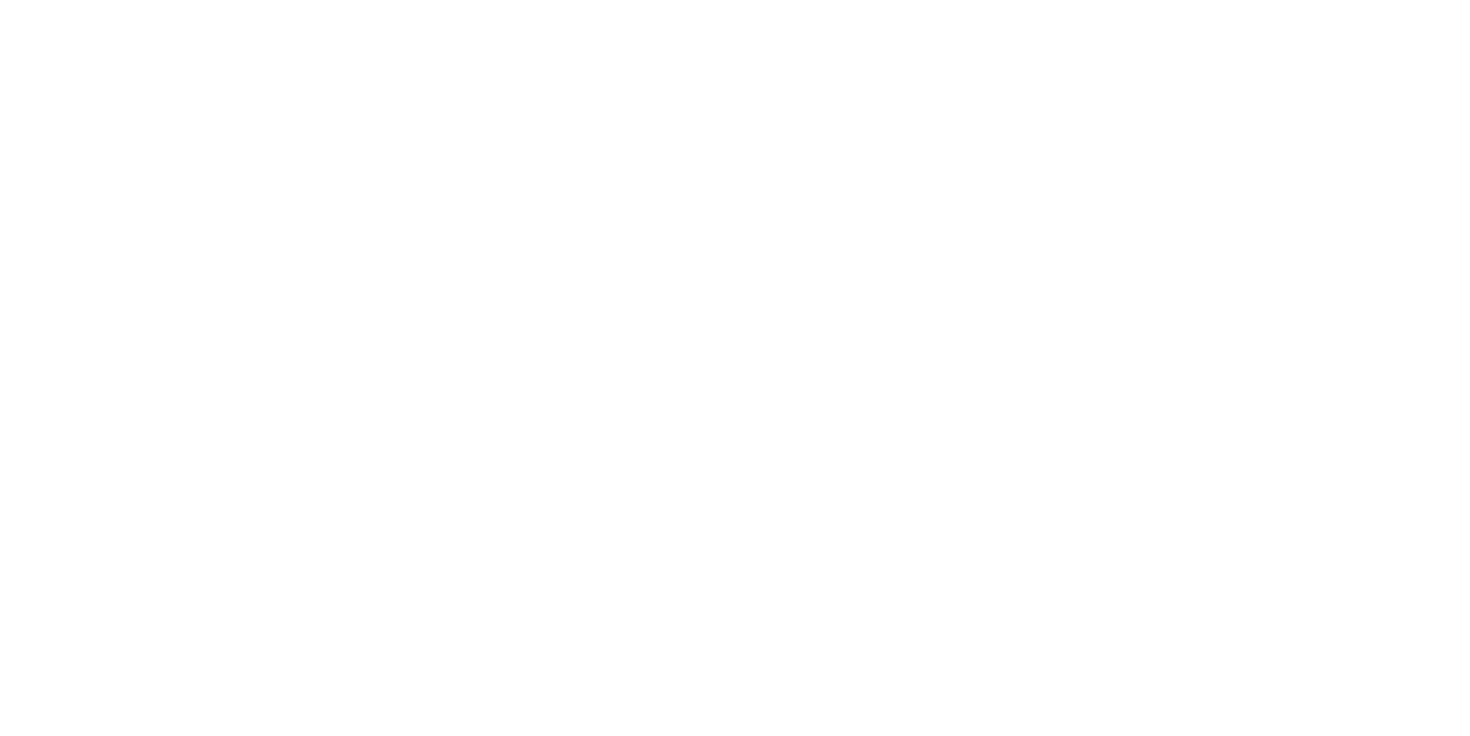 scroll, scrollTop: 0, scrollLeft: 0, axis: both 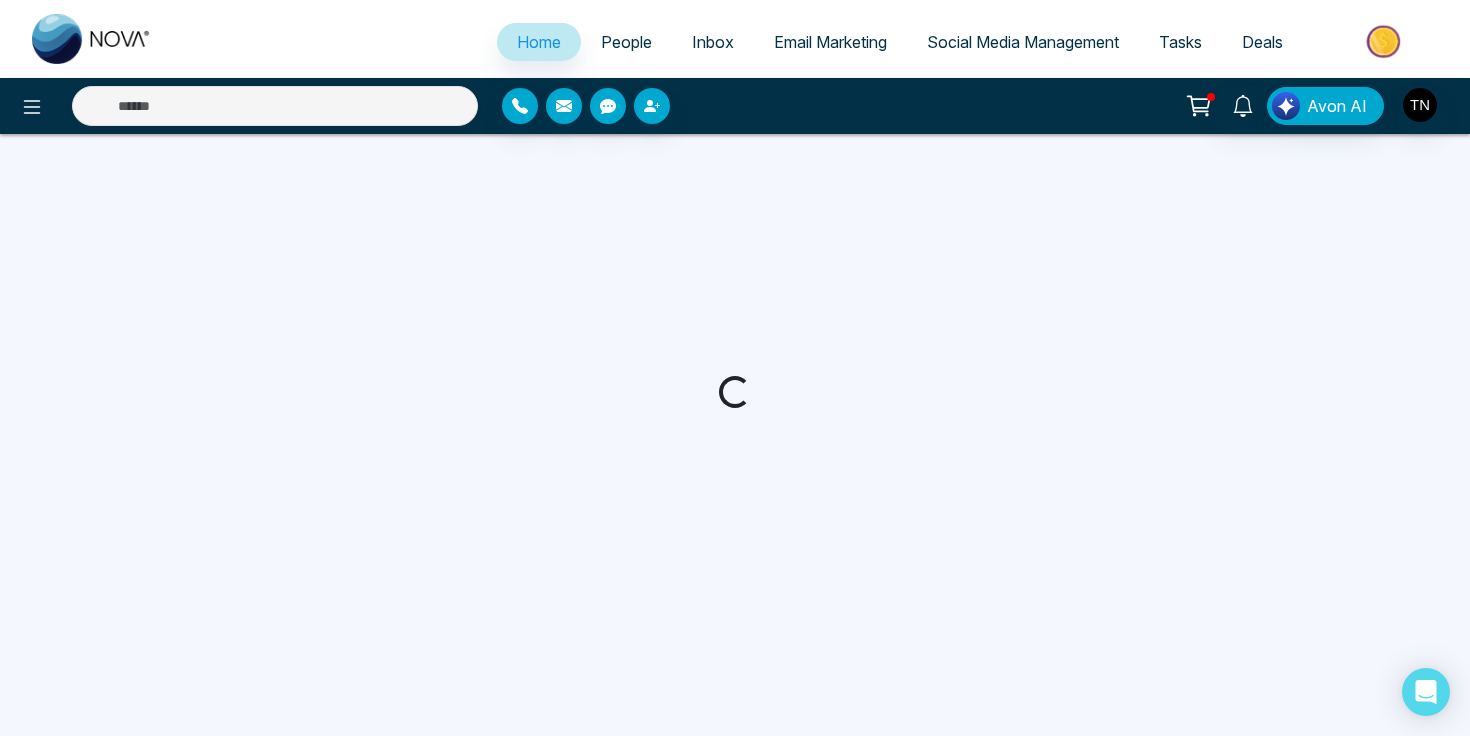 select on "*" 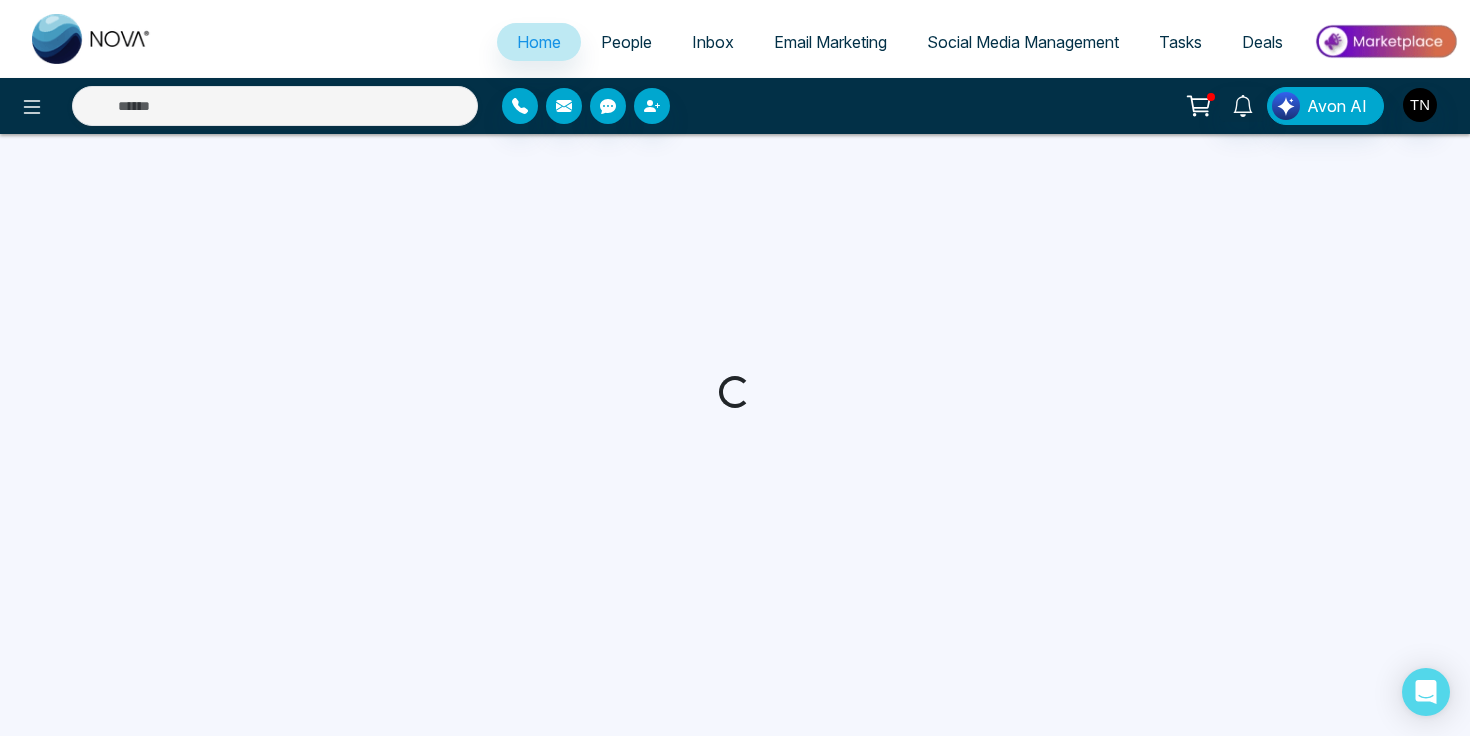 select on "*" 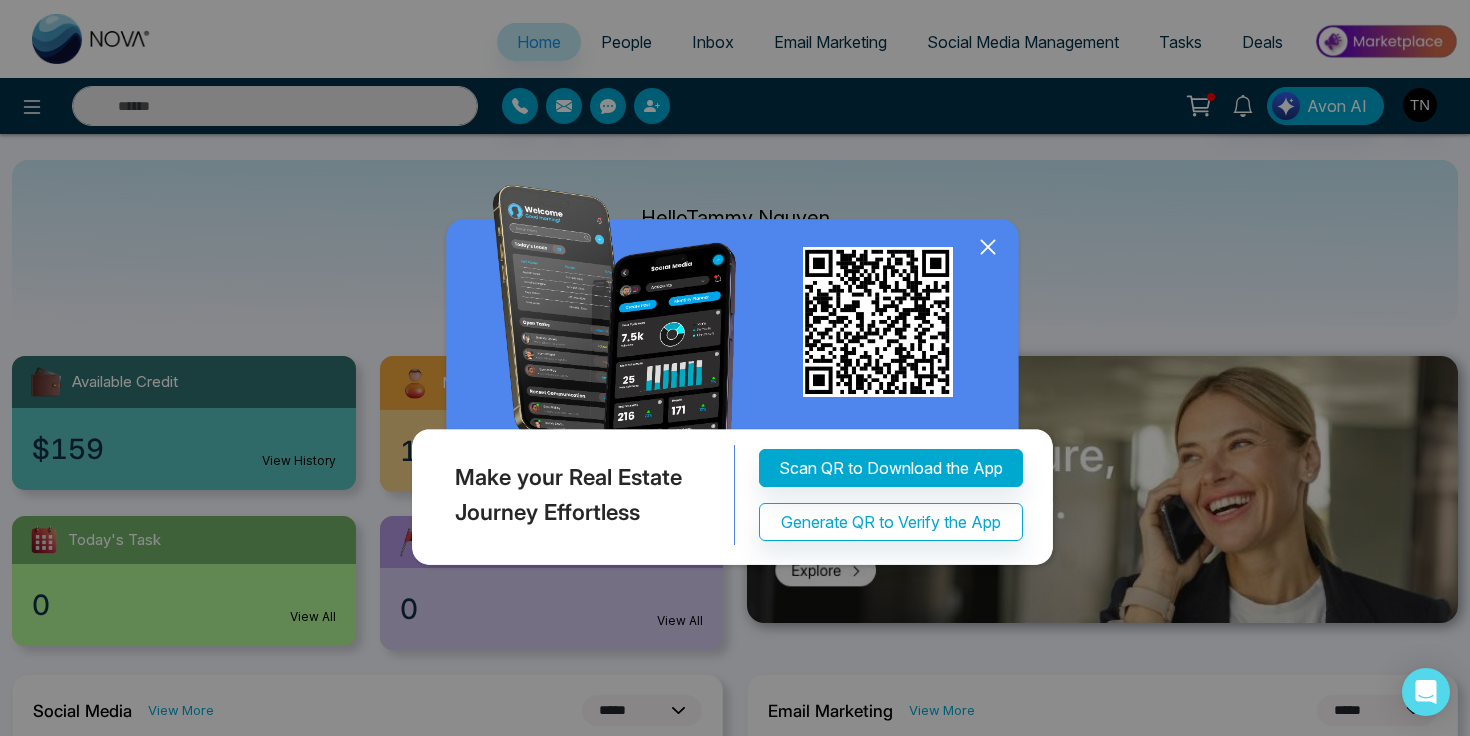 click 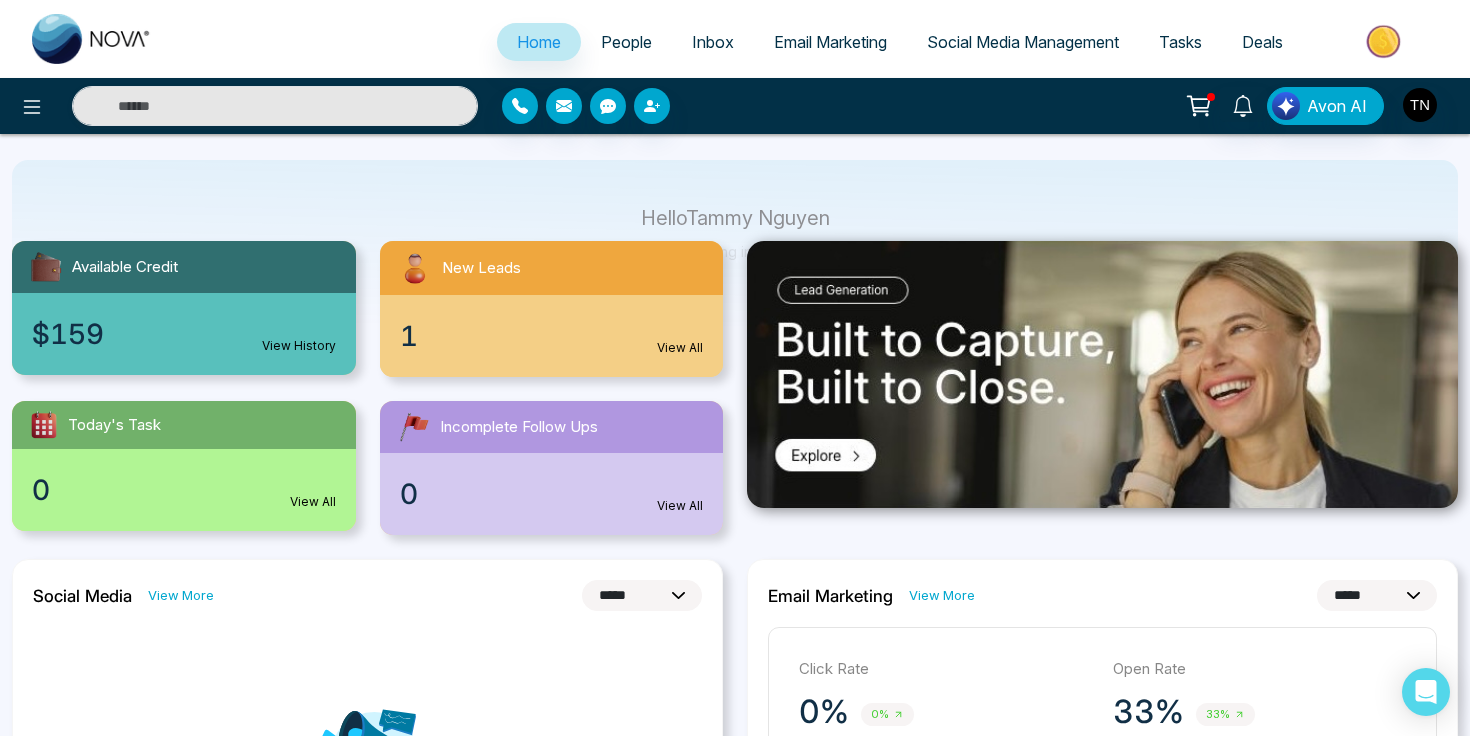 scroll, scrollTop: 0, scrollLeft: 0, axis: both 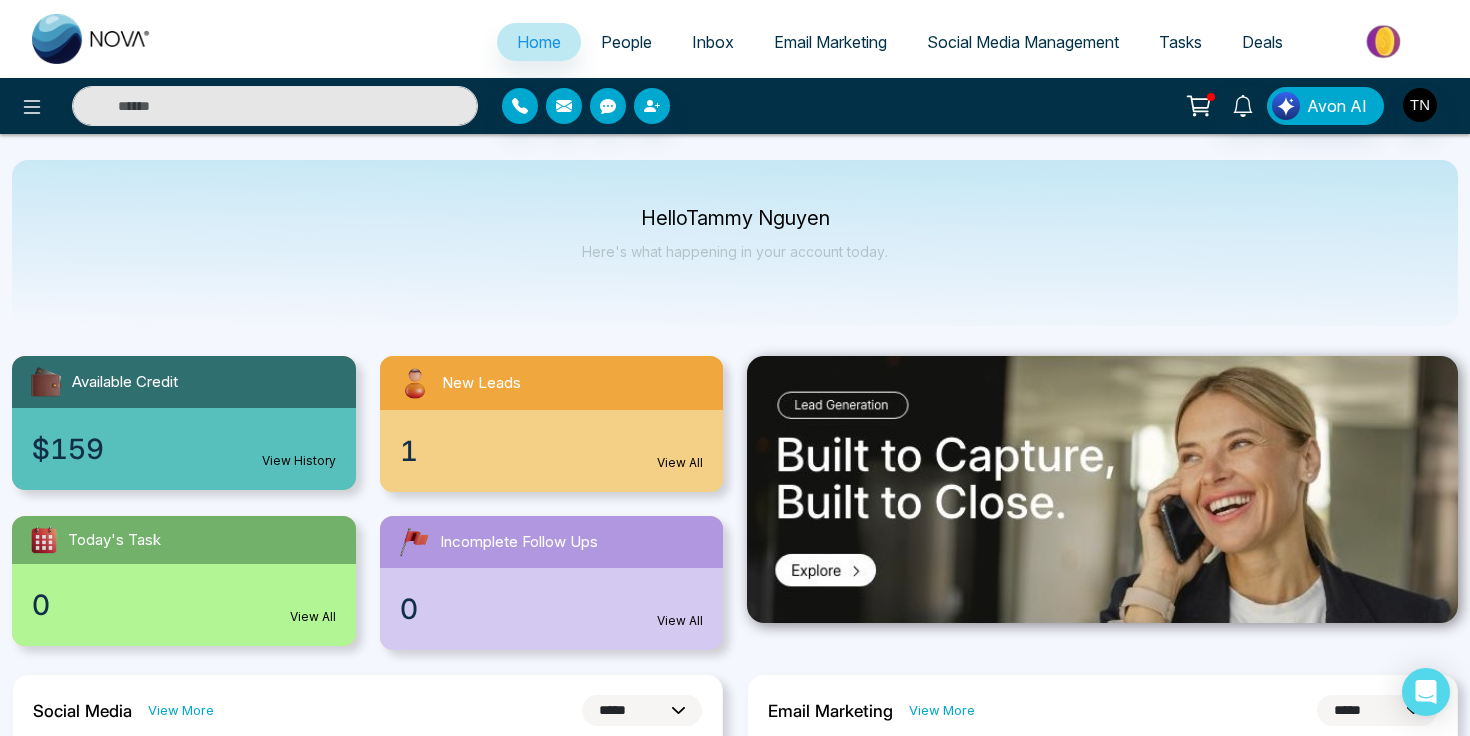 click on "Hello  [FIRST] [LAST] Here's what happening in your account today." at bounding box center [735, 243] 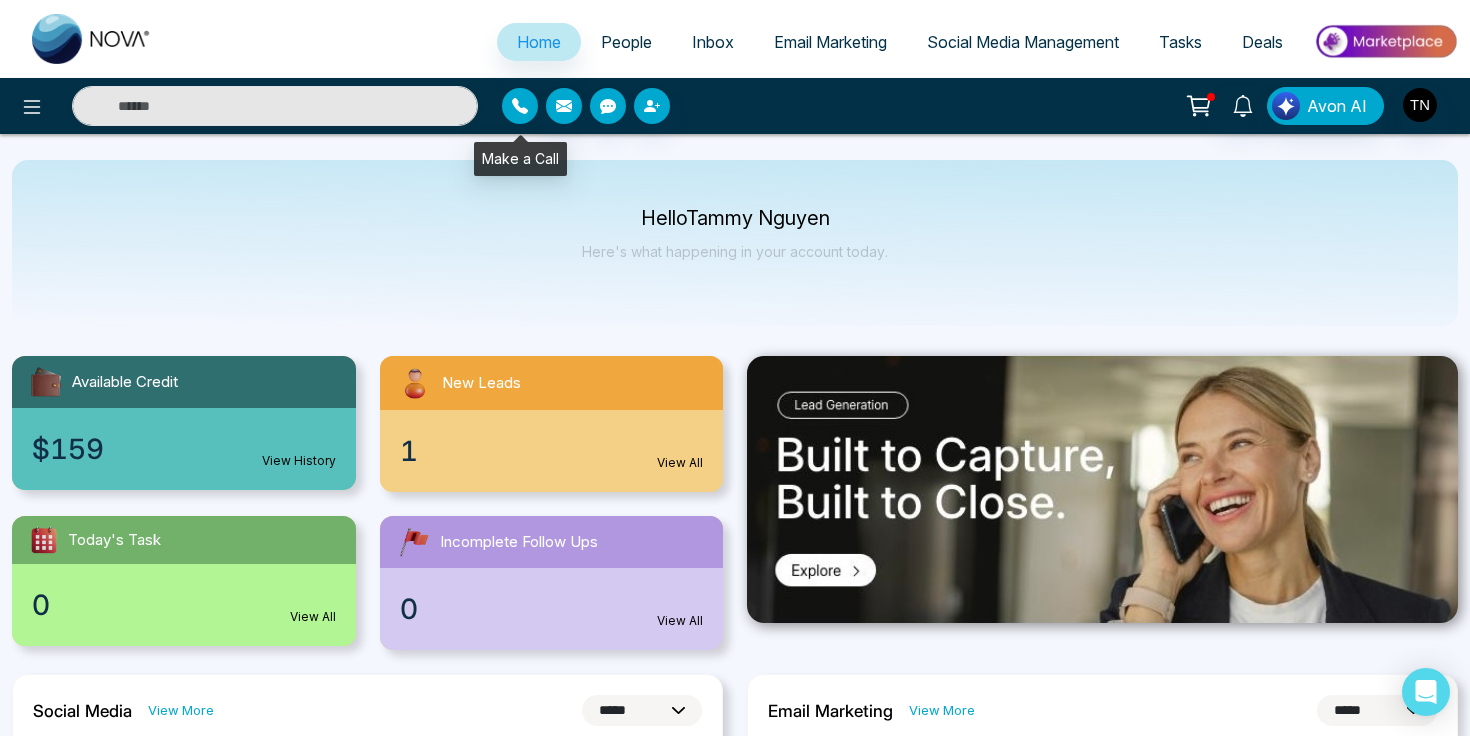 click 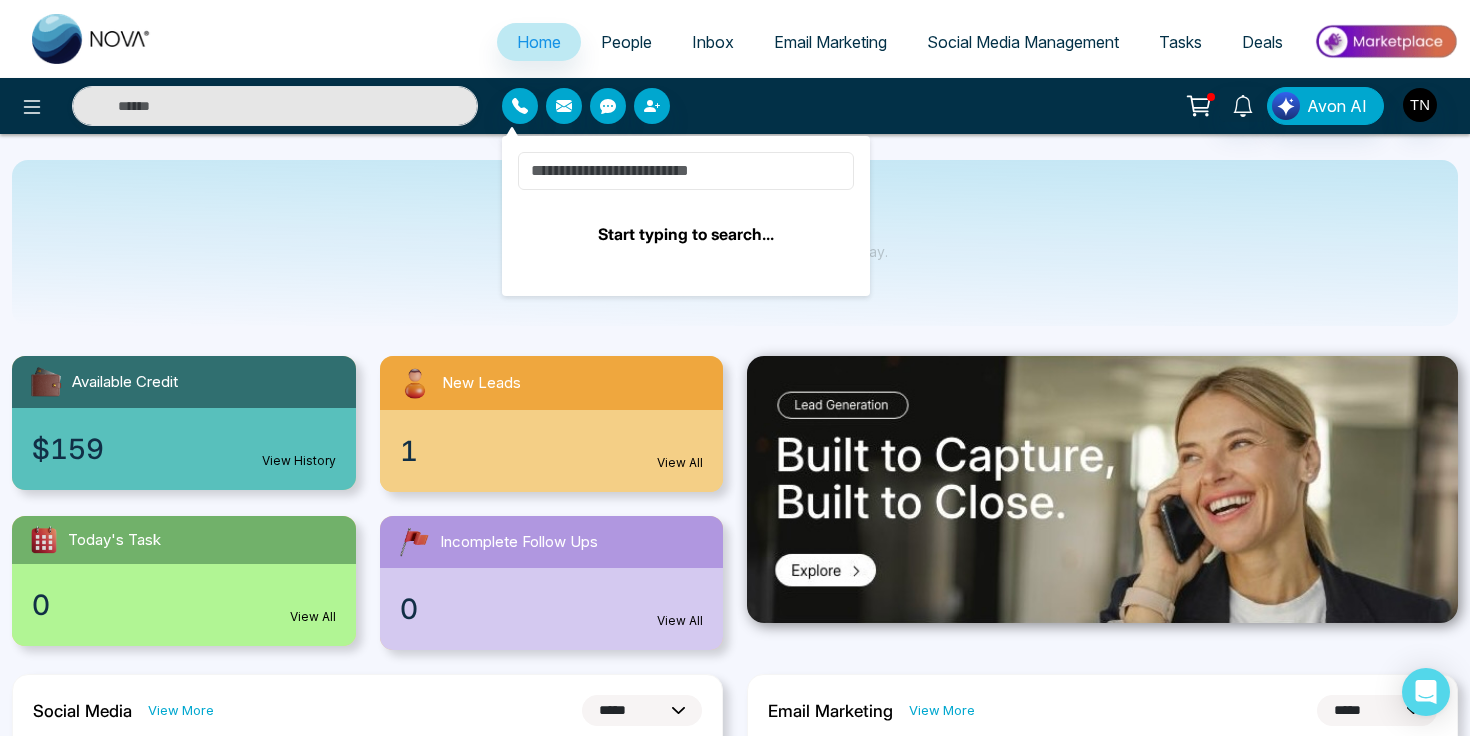 click at bounding box center [686, 171] 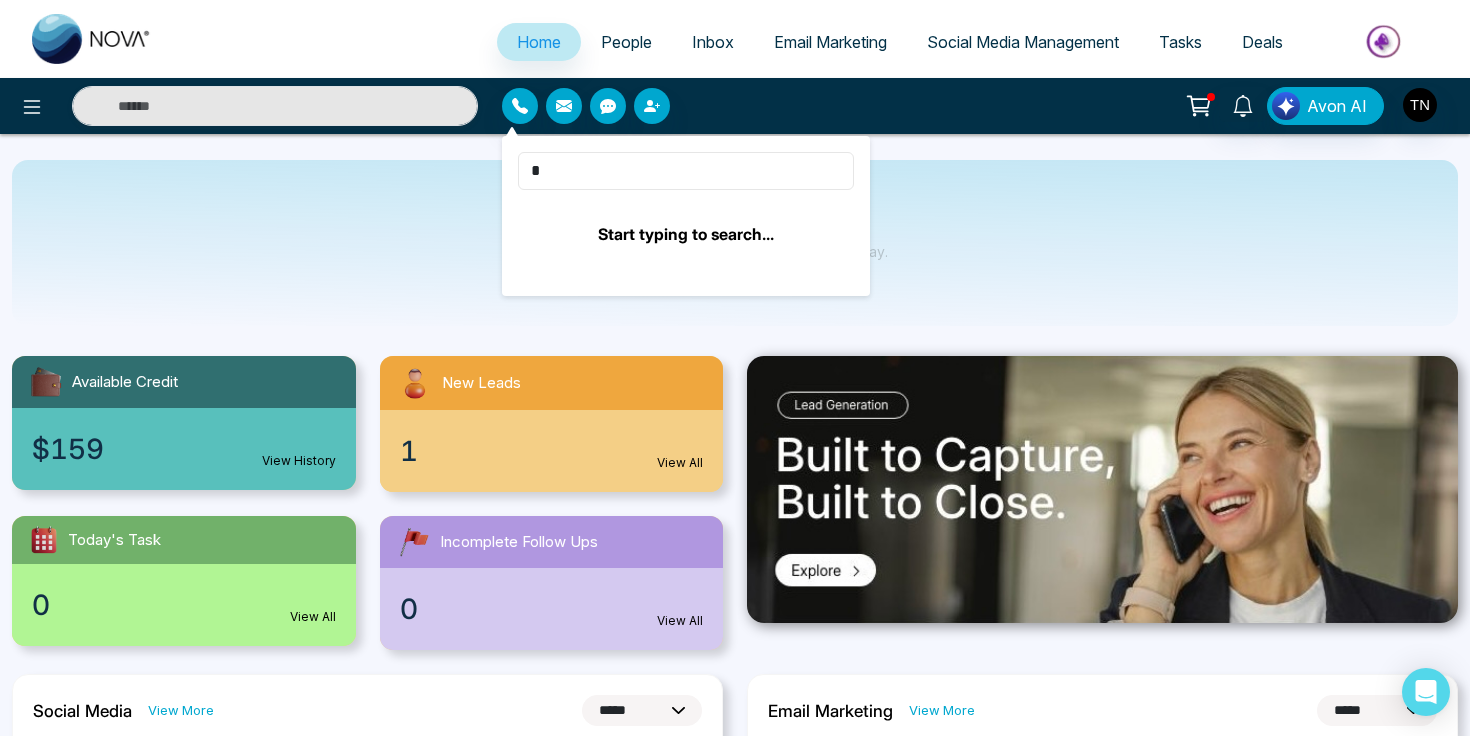 type on "**" 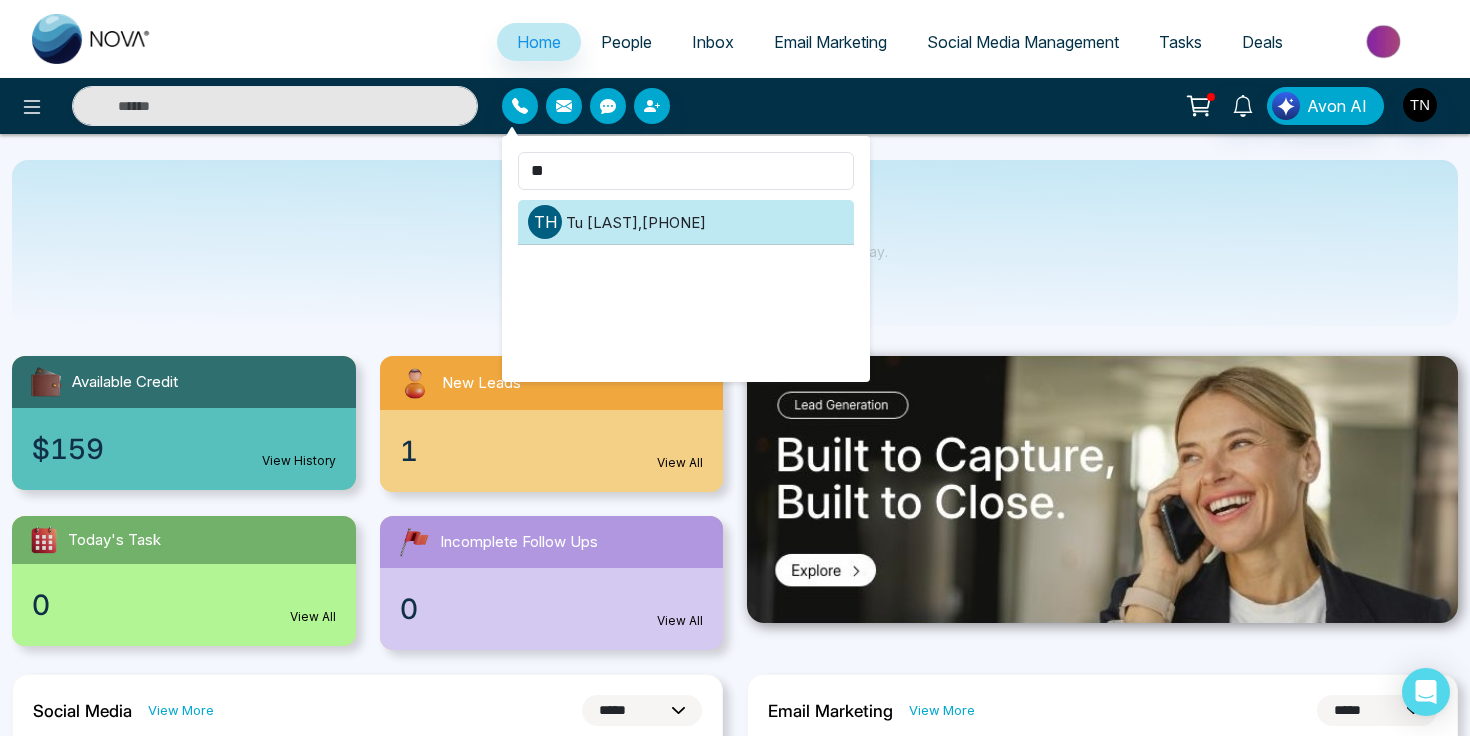 click on "[FIRST] [LAST] ,  [PHONE]" at bounding box center (686, 222) 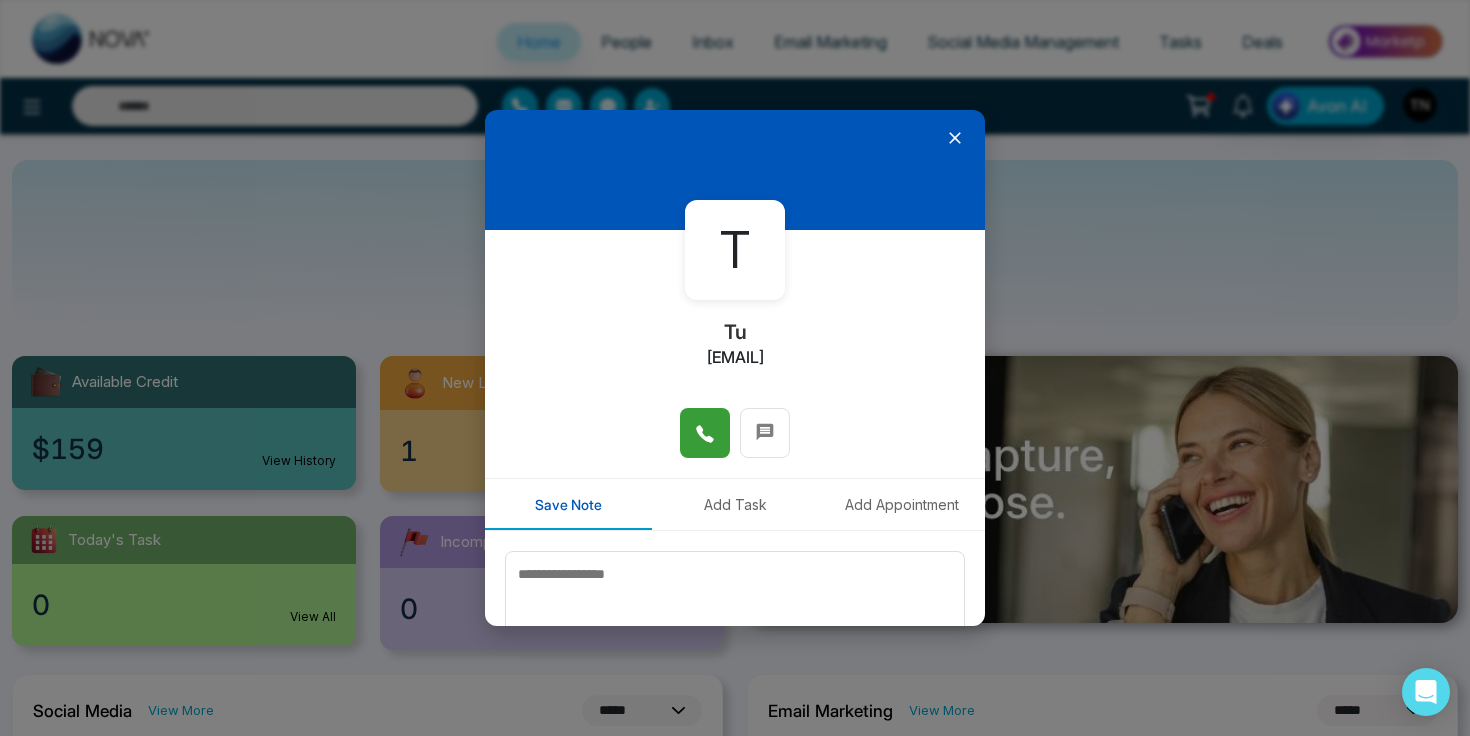 click 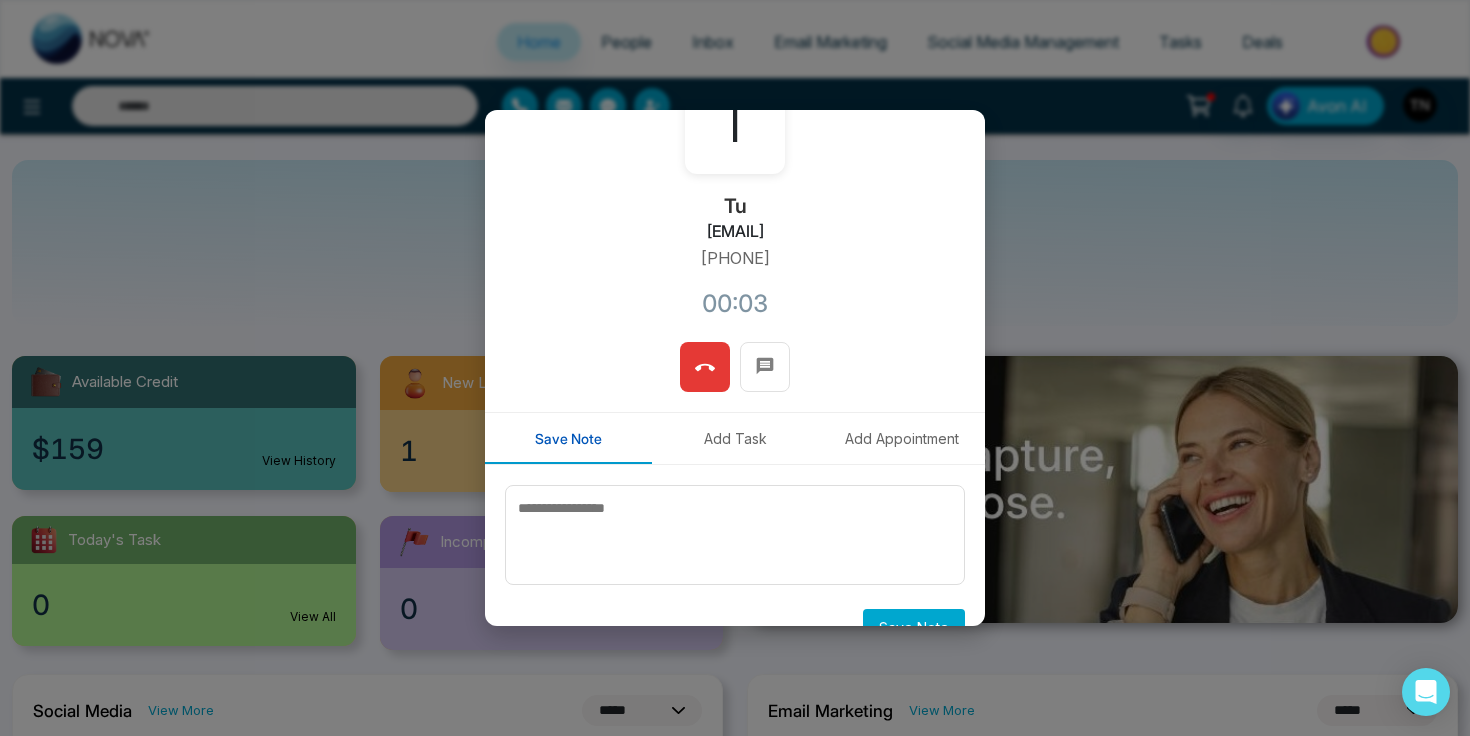 scroll, scrollTop: 166, scrollLeft: 0, axis: vertical 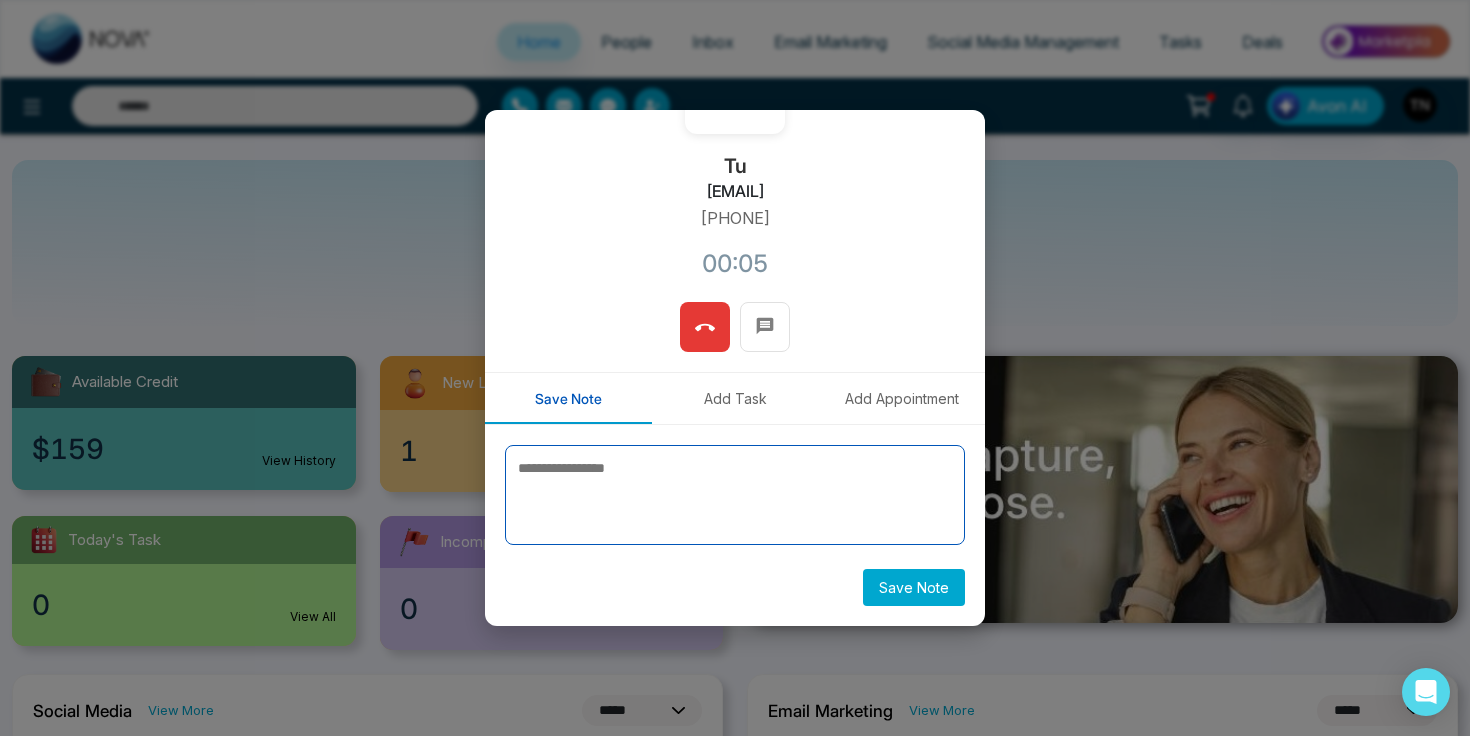 click at bounding box center (735, 495) 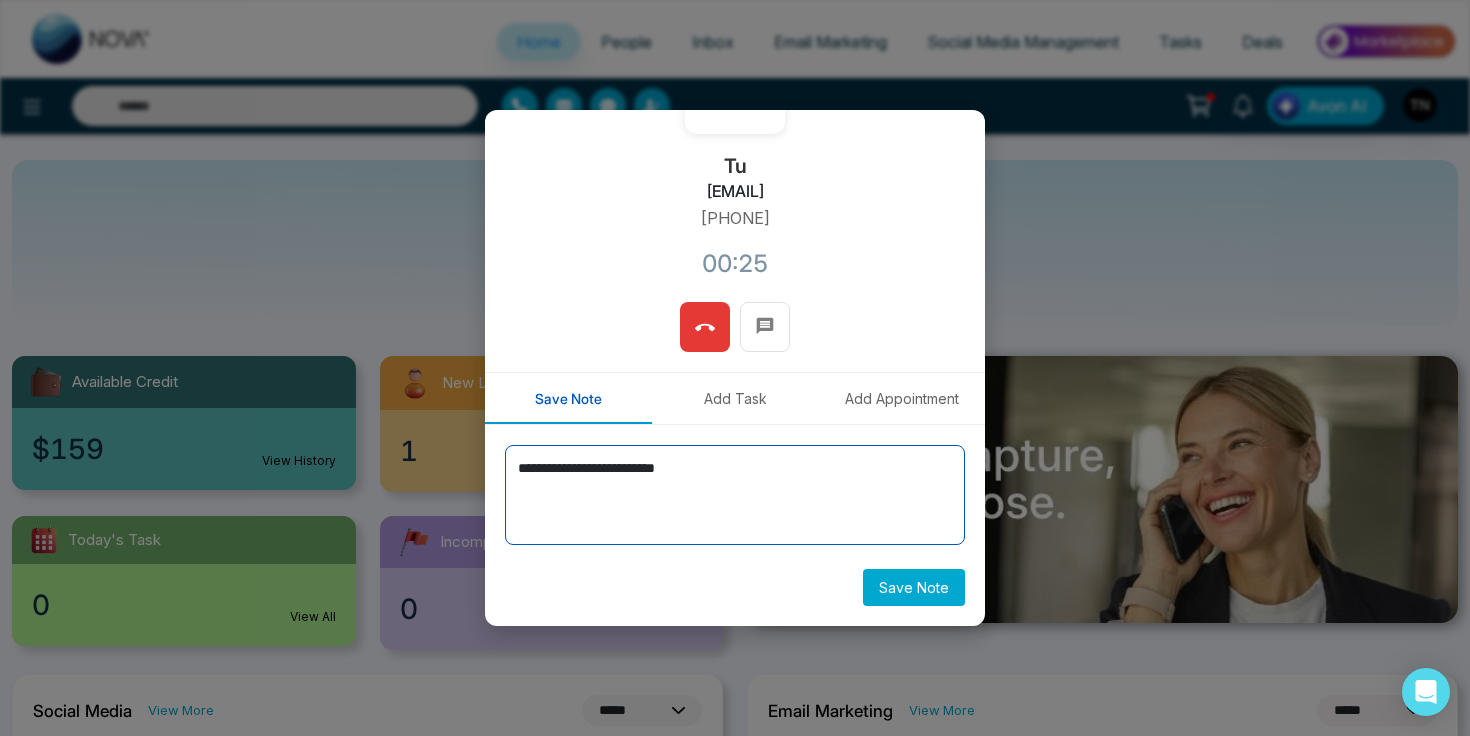 type on "**********" 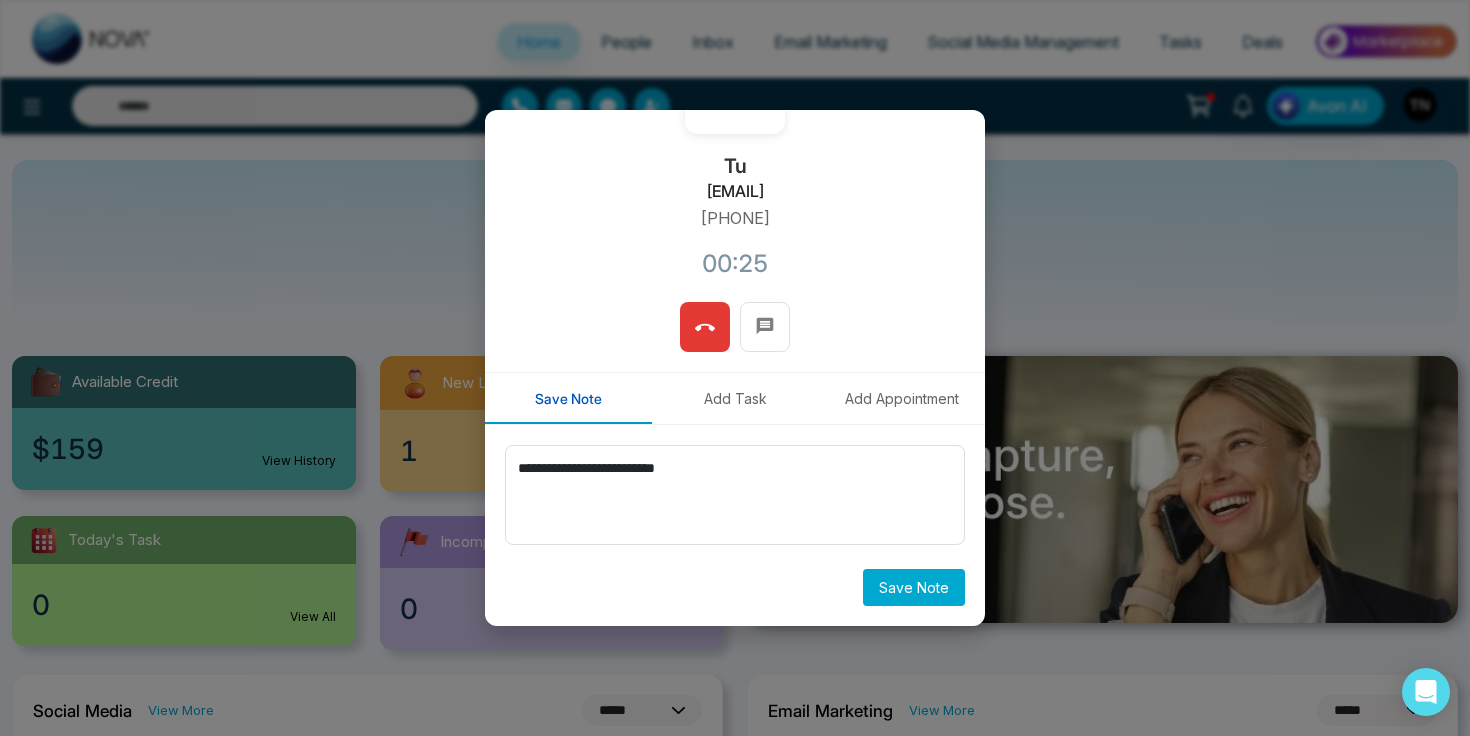 click 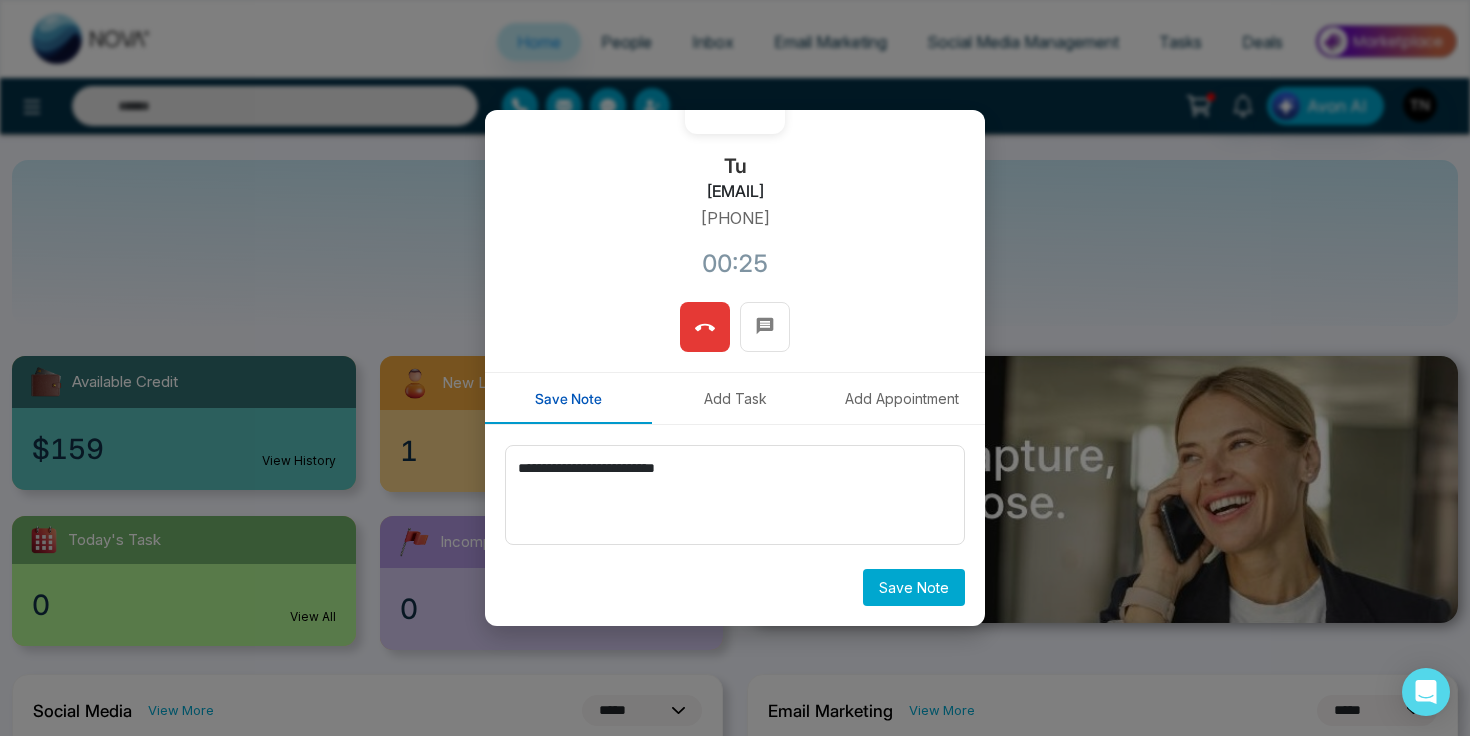 scroll, scrollTop: 106, scrollLeft: 0, axis: vertical 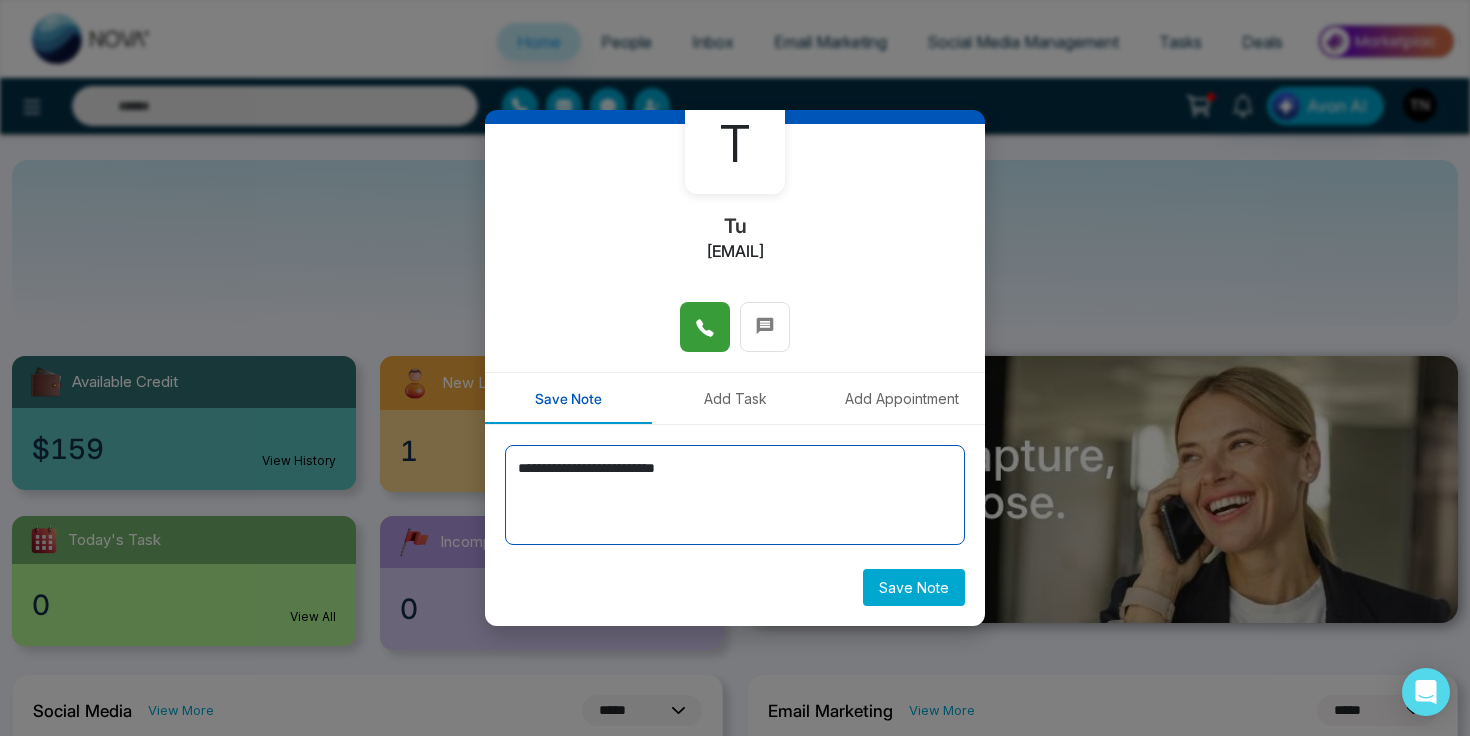 click on "**********" at bounding box center [735, 495] 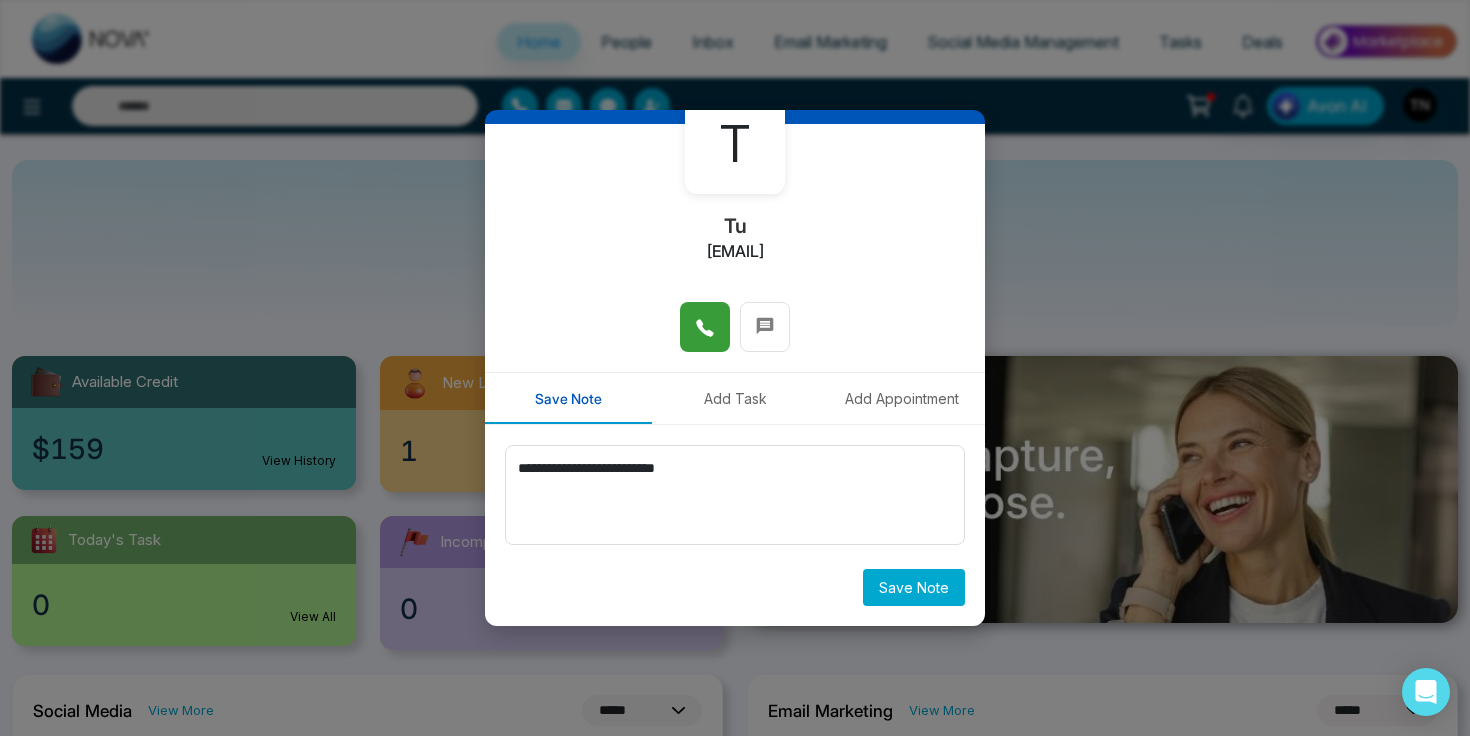 click on "Add Task" at bounding box center (735, 398) 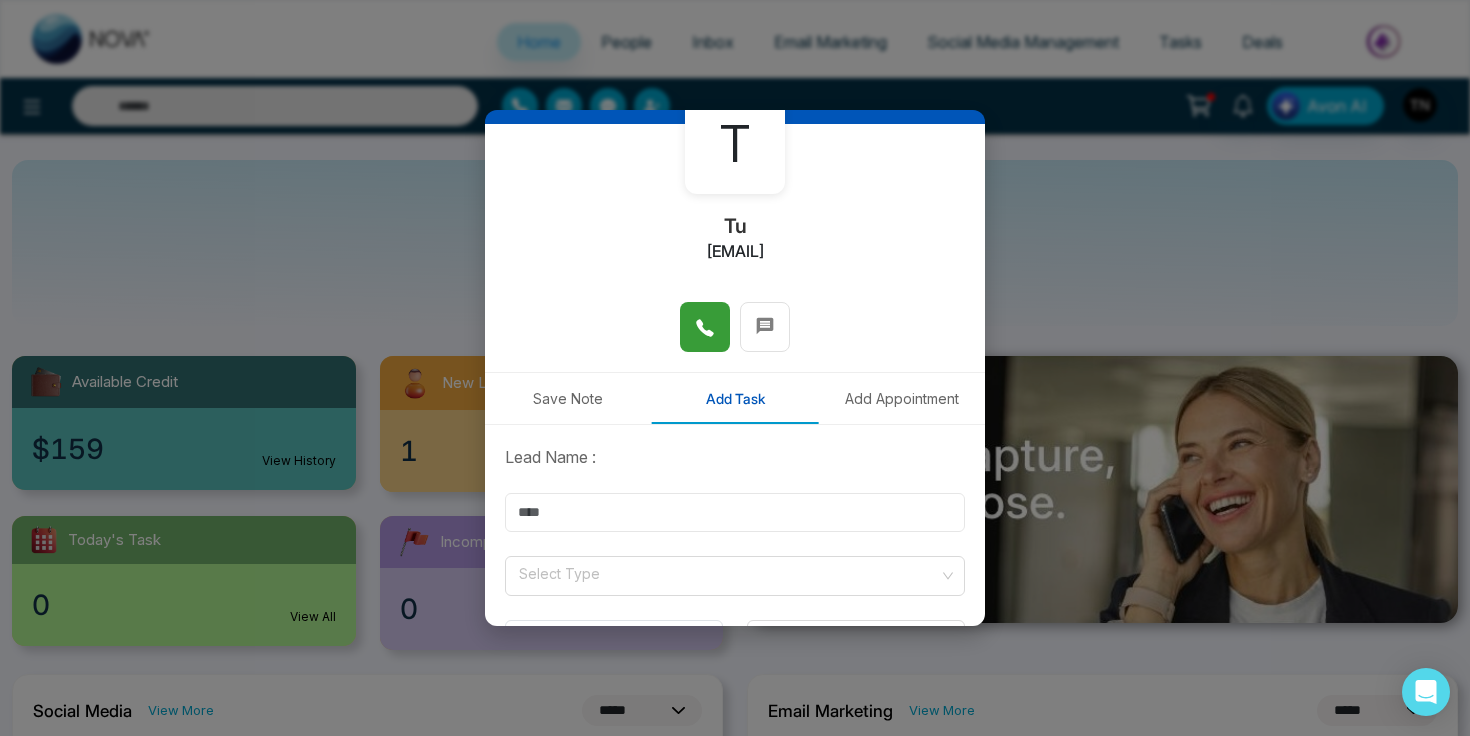 click at bounding box center (735, 512) 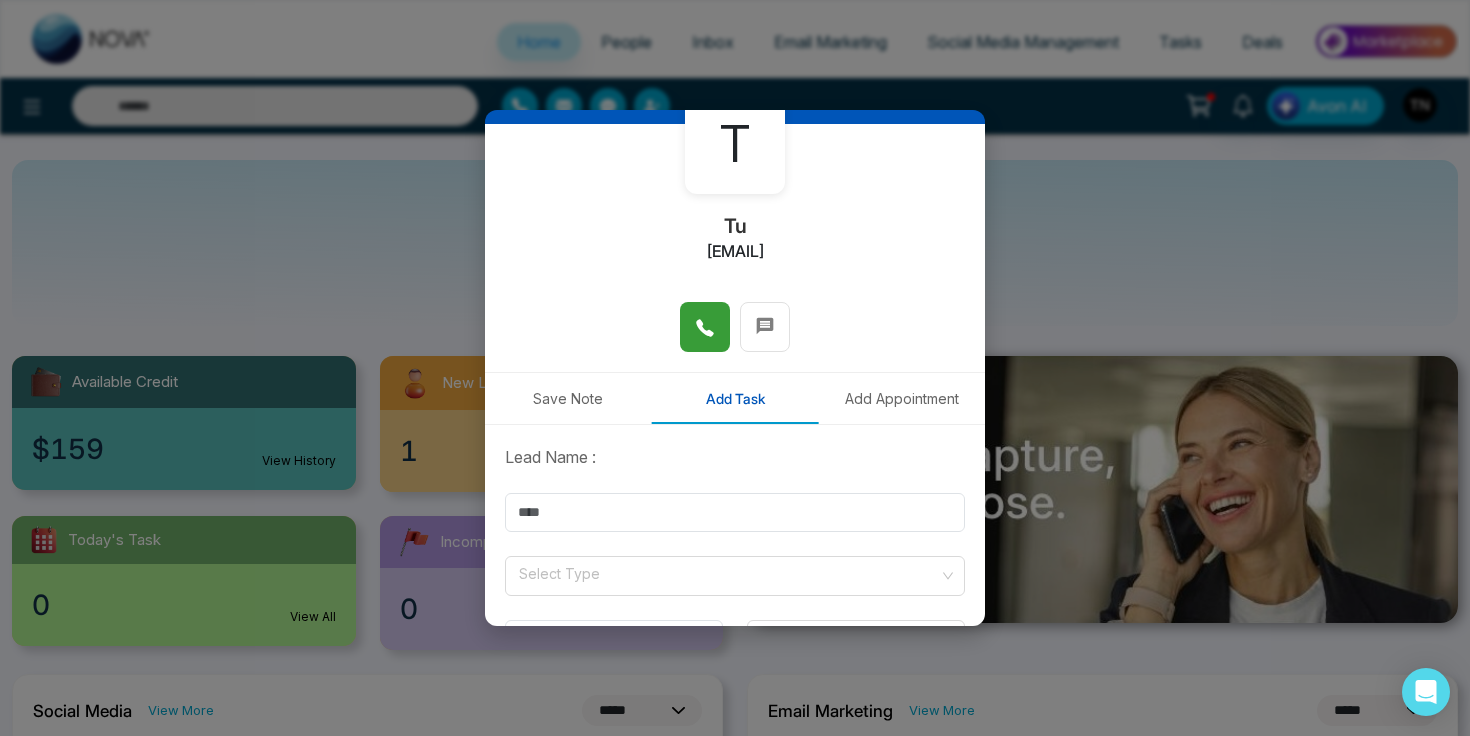 click on "Lead Name :" at bounding box center [735, 457] 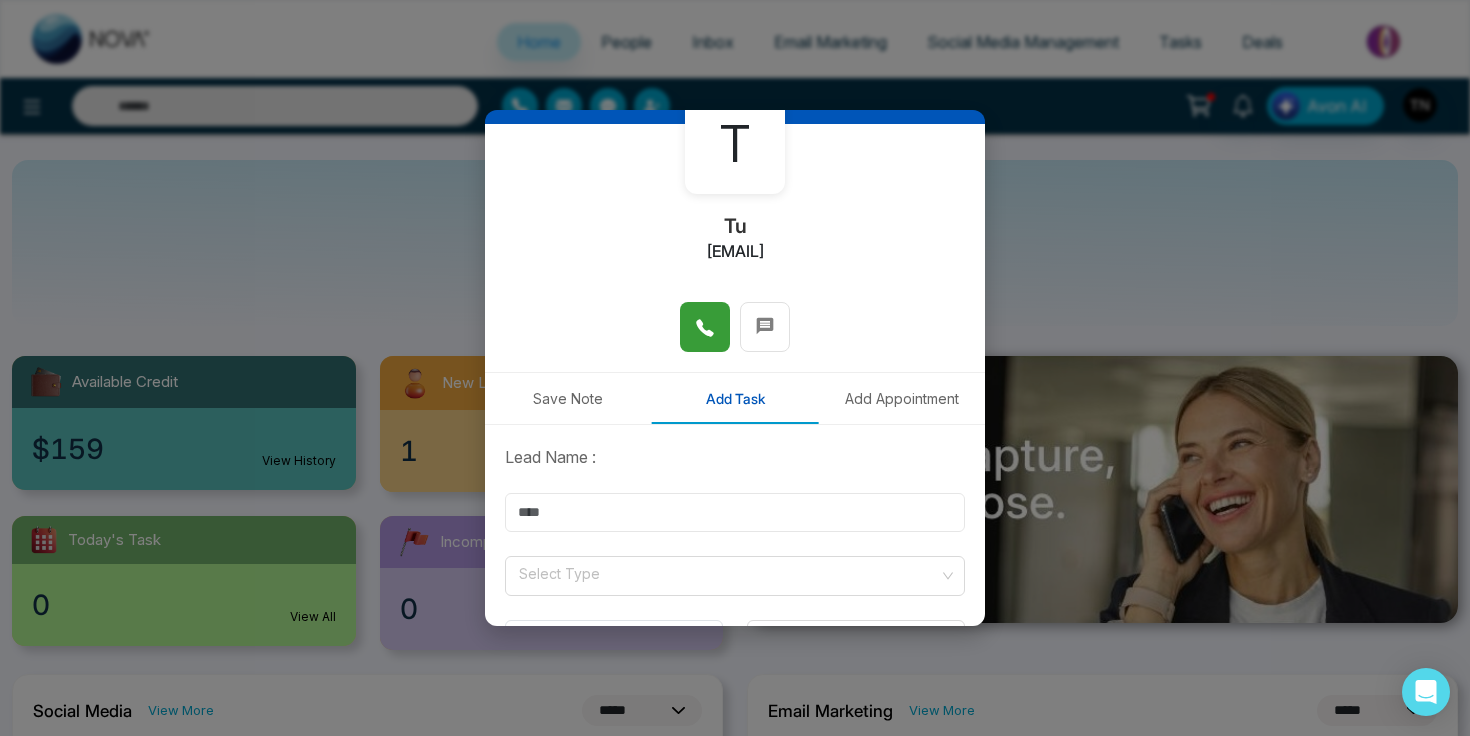 click at bounding box center [735, 512] 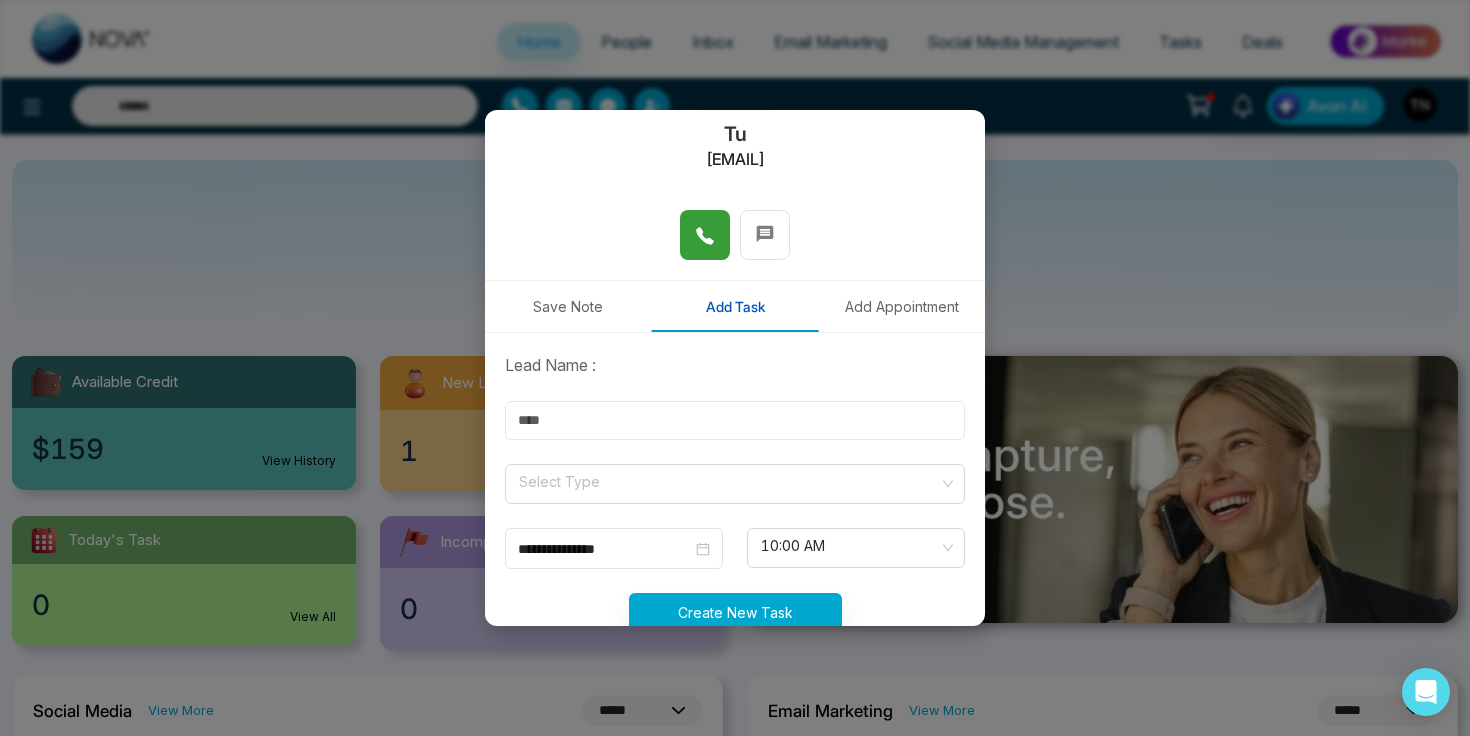 scroll, scrollTop: 247, scrollLeft: 0, axis: vertical 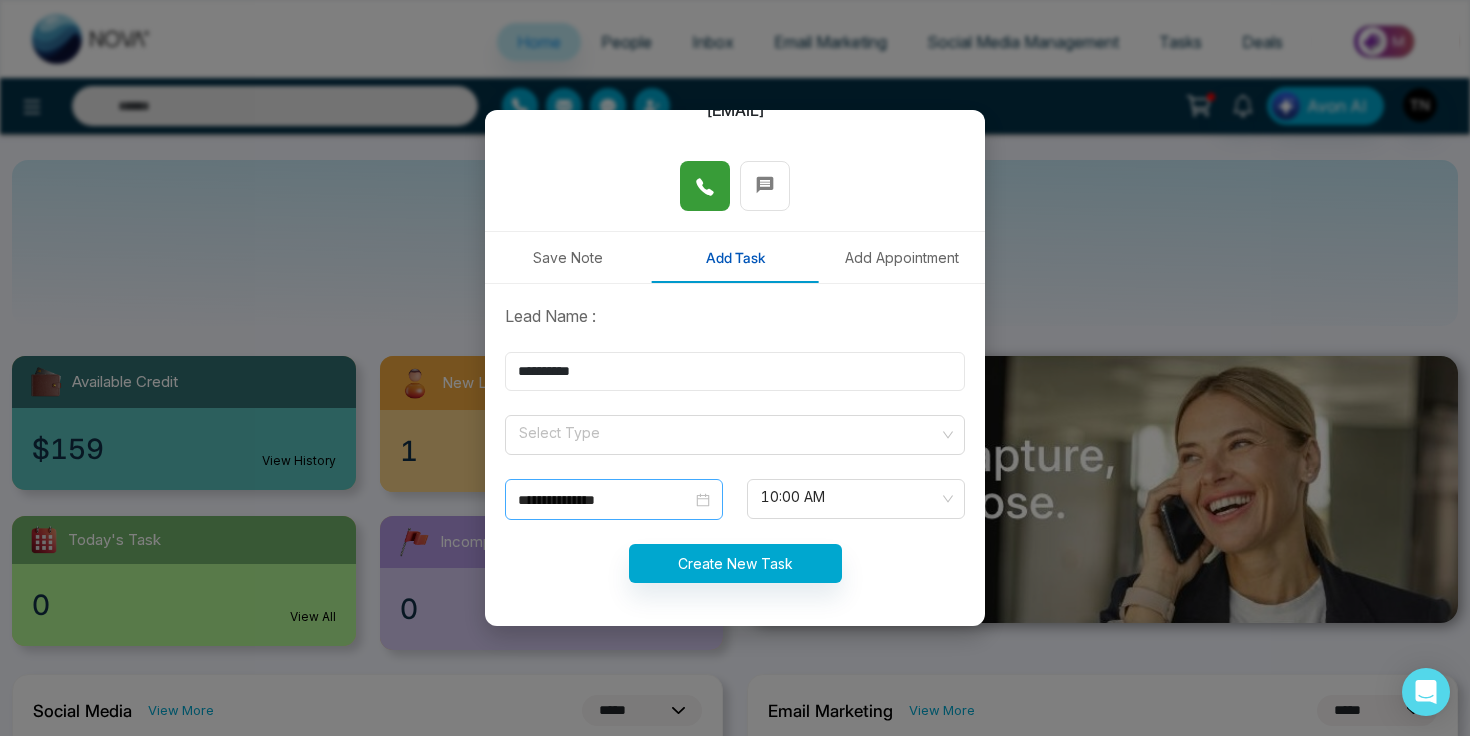 type on "**********" 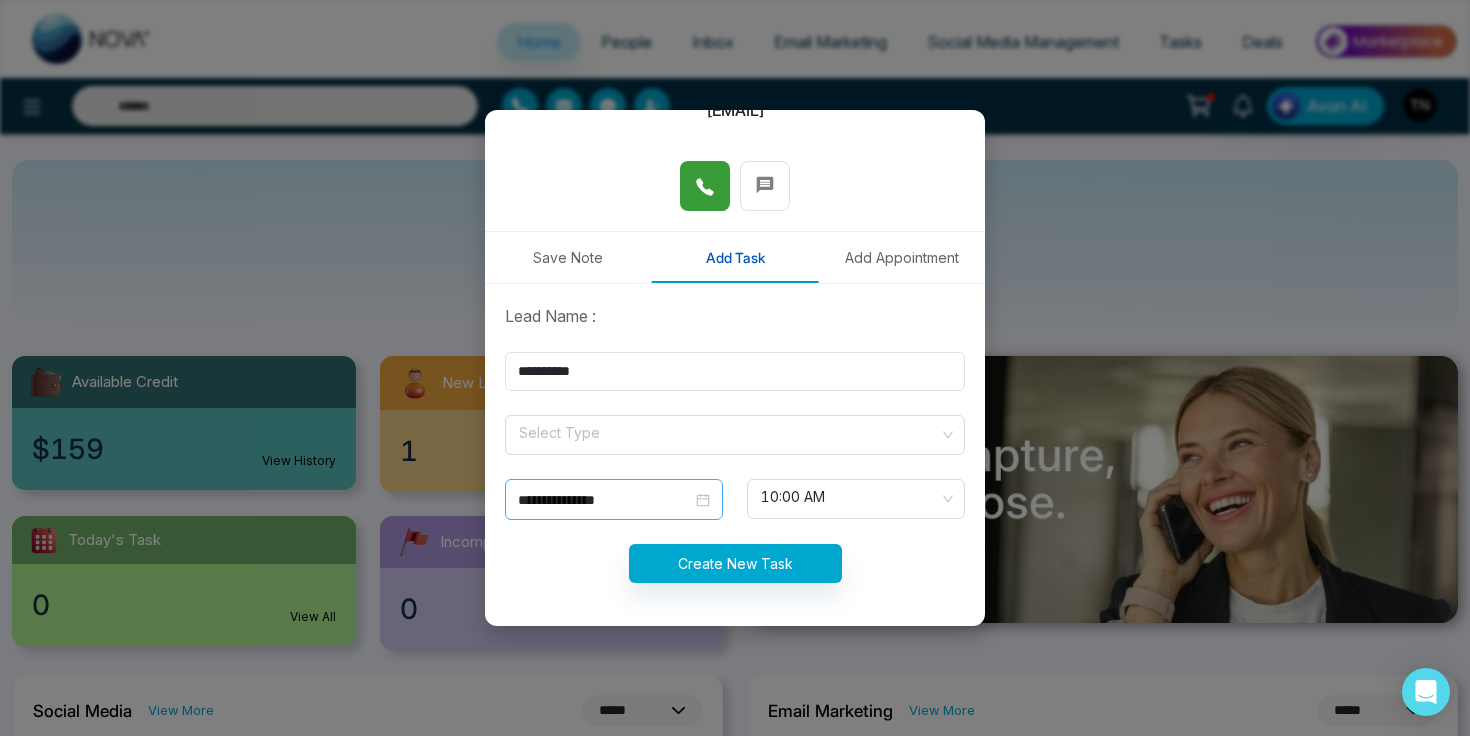 click on "**********" at bounding box center (614, 500) 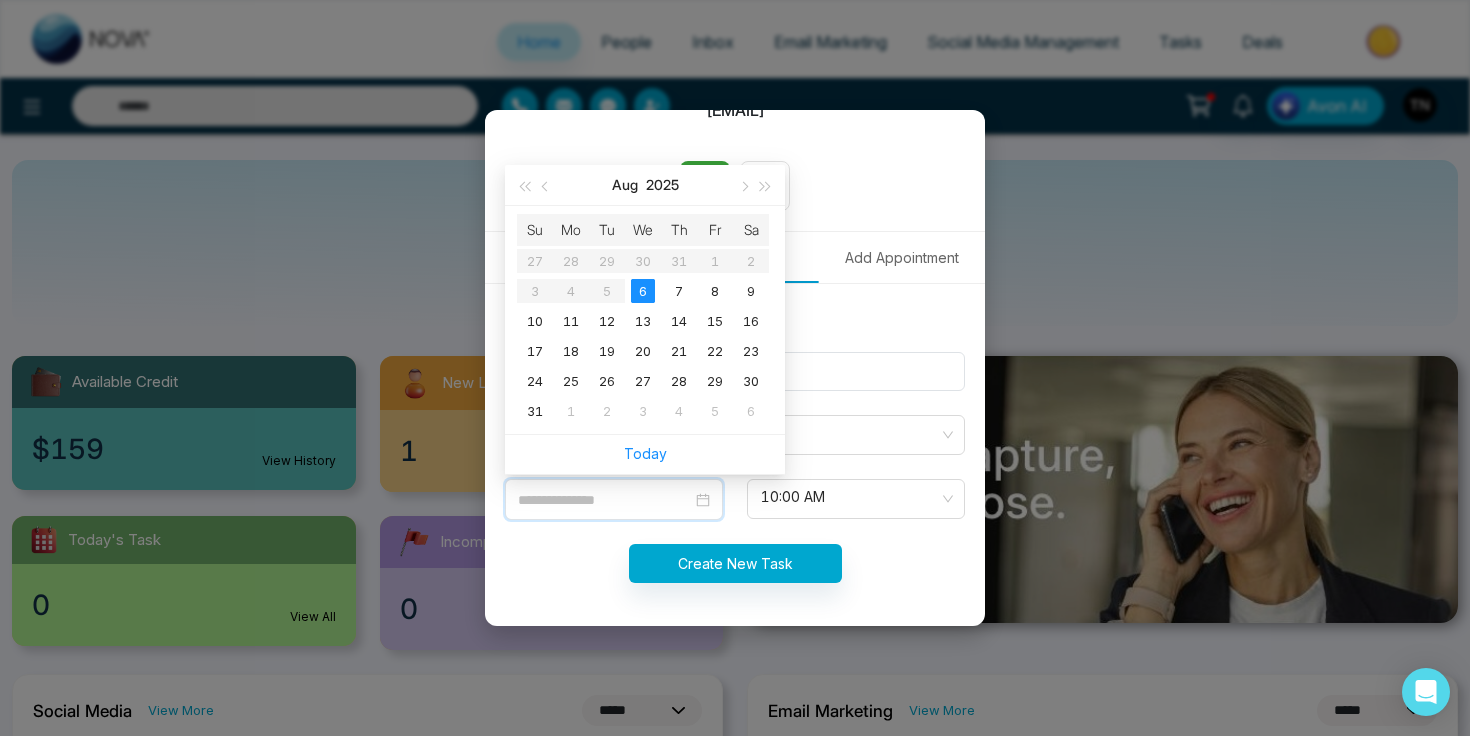 type on "**********" 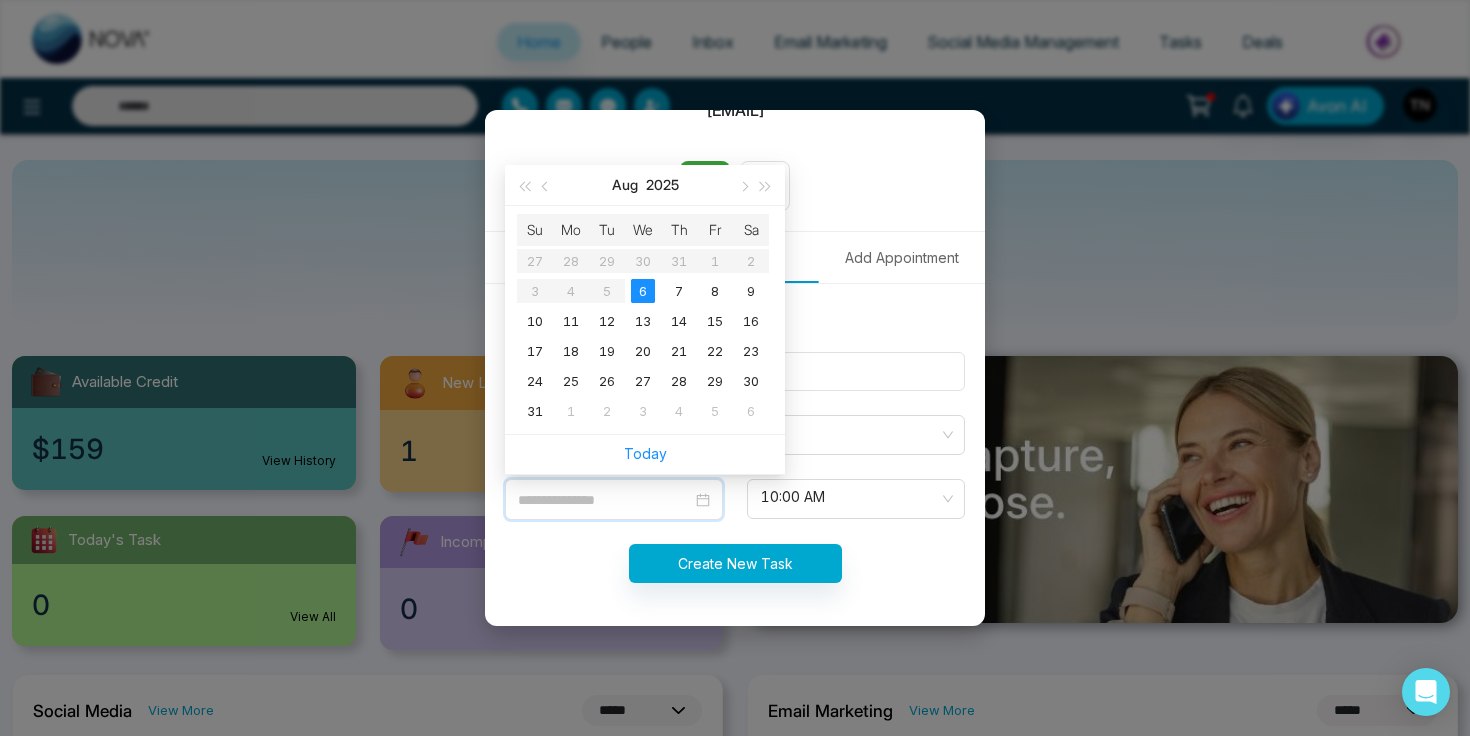 click on "6" at bounding box center (643, 291) 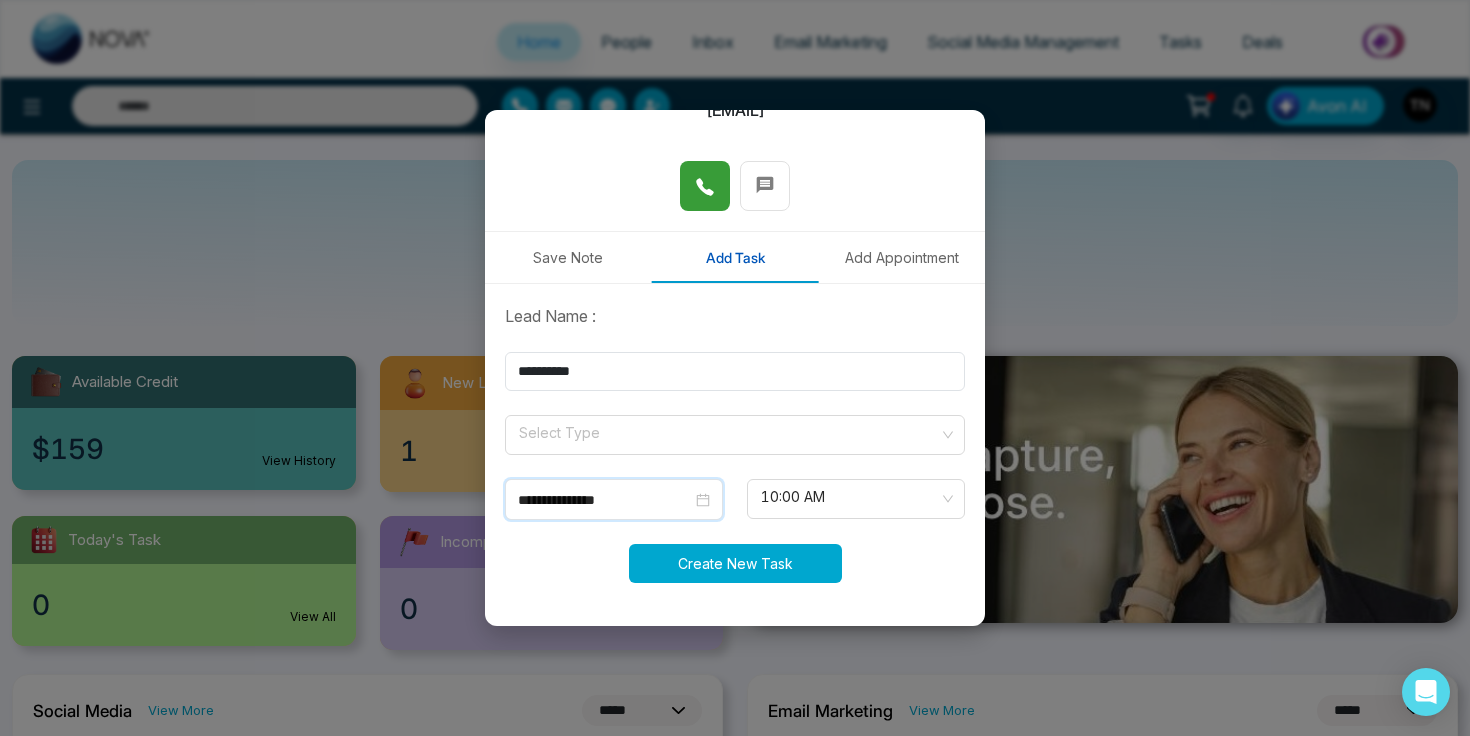 click on "Create New Task" at bounding box center (735, 563) 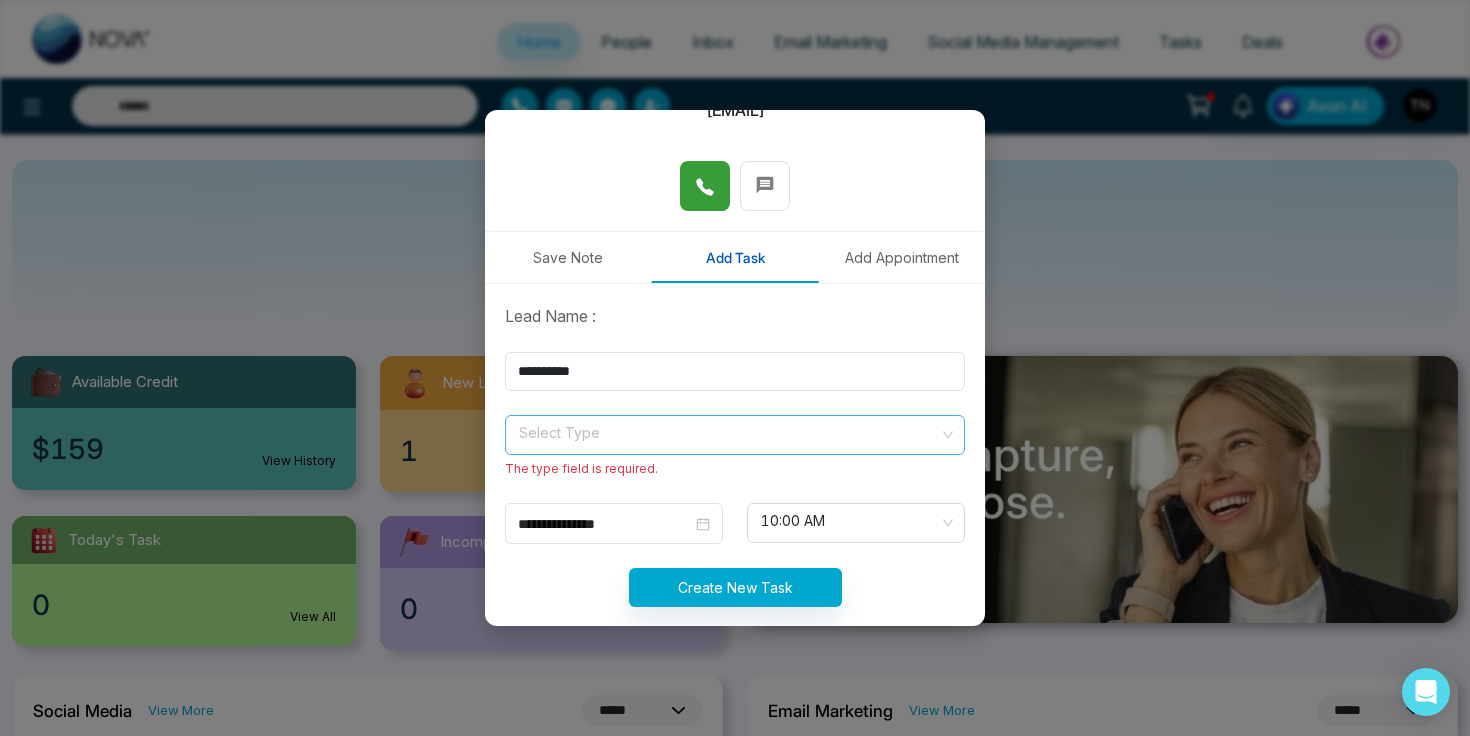 click at bounding box center [728, 431] 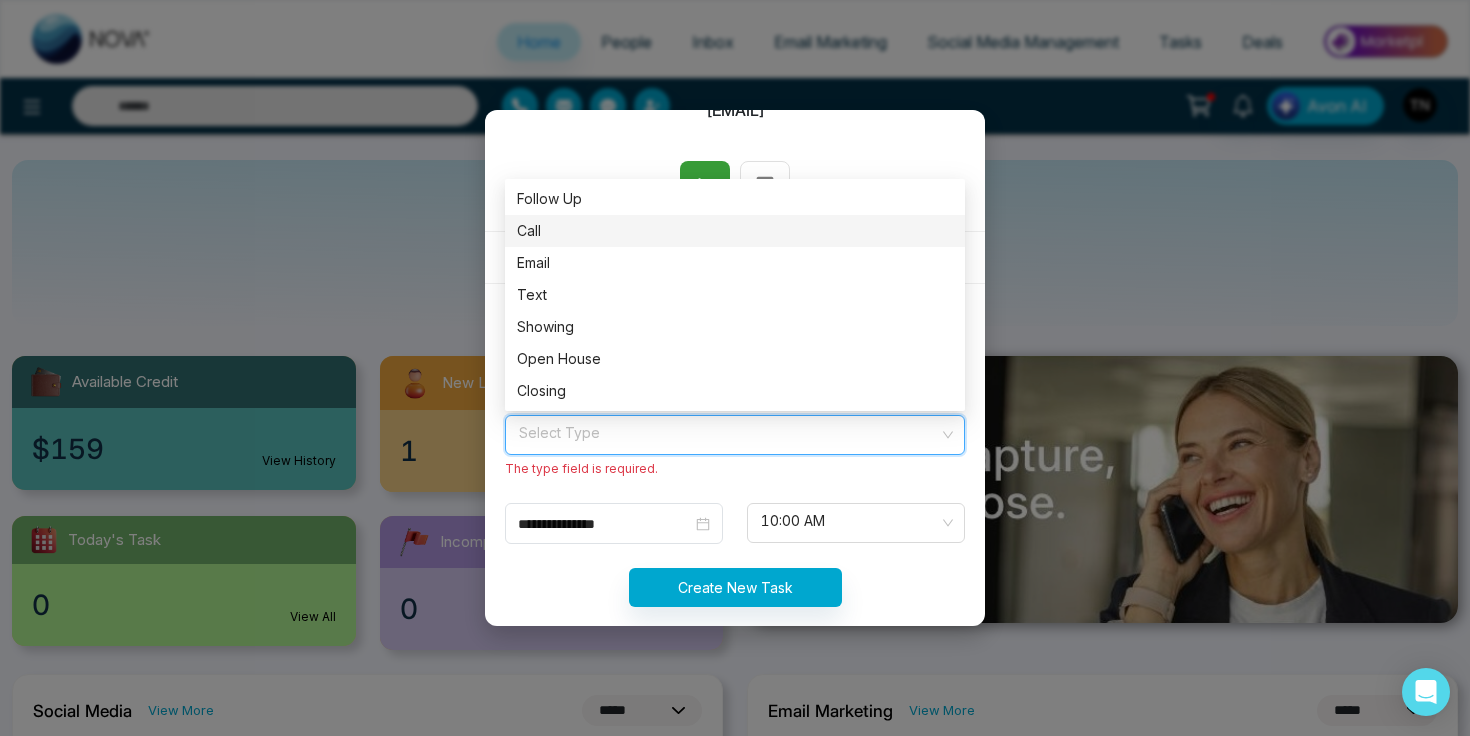 click on "Call" at bounding box center [735, 231] 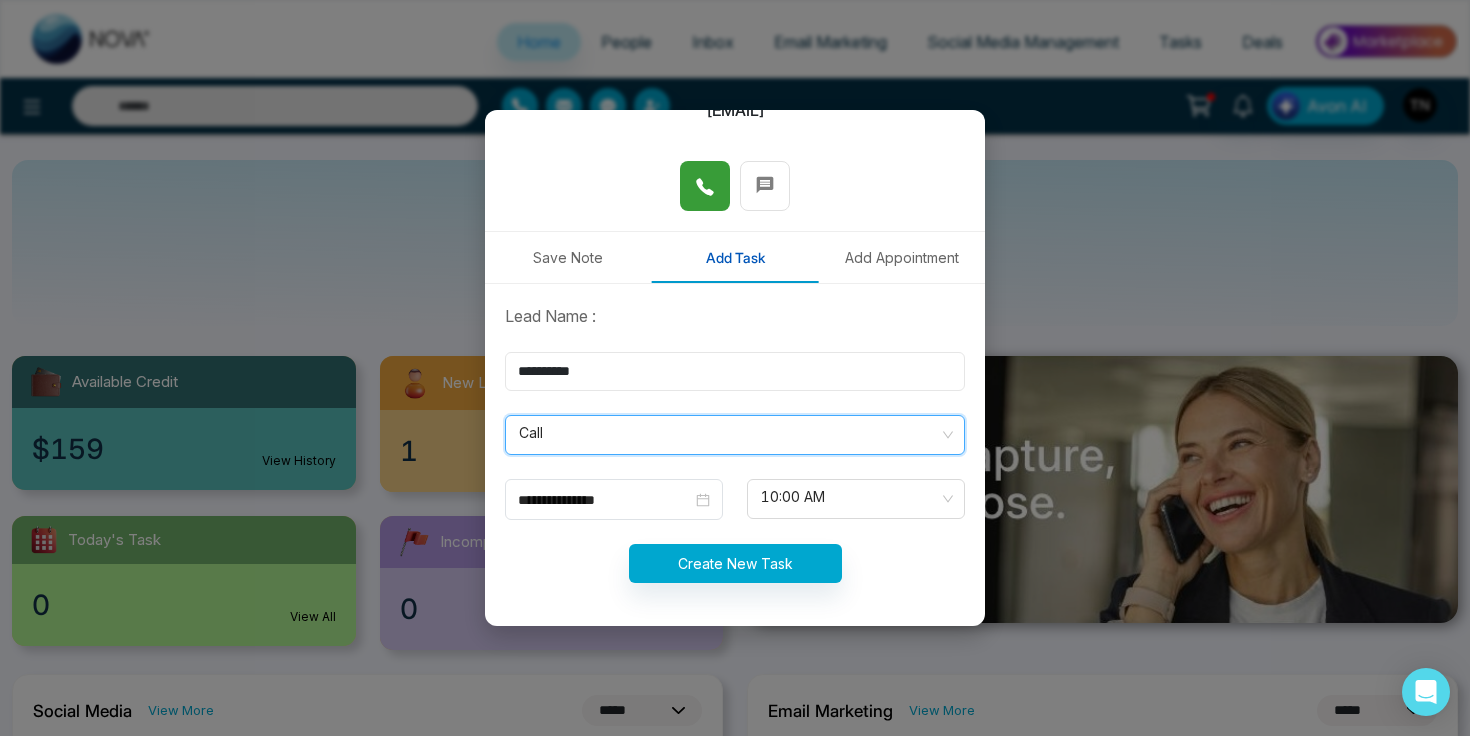 click on "**********" at bounding box center [735, 371] 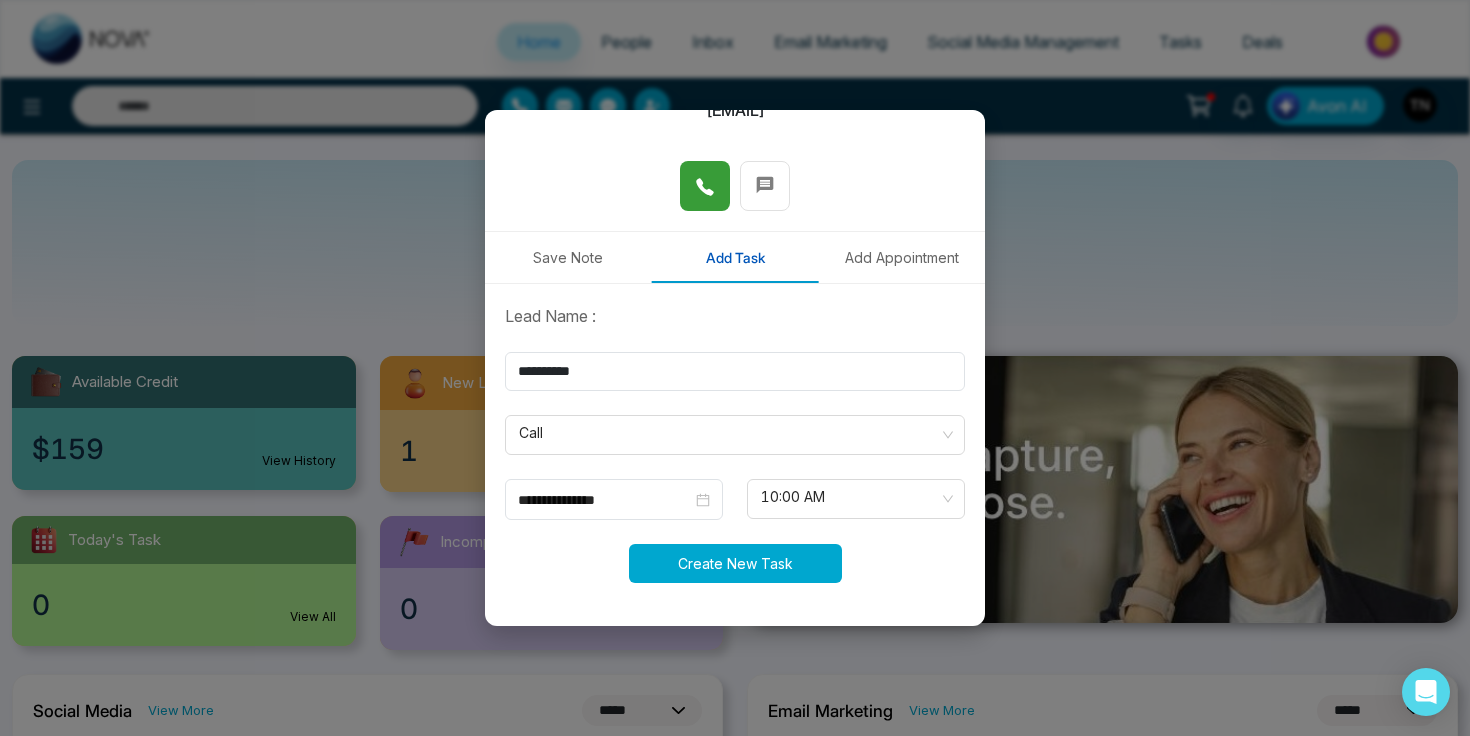 click on "Create New Task" at bounding box center [735, 563] 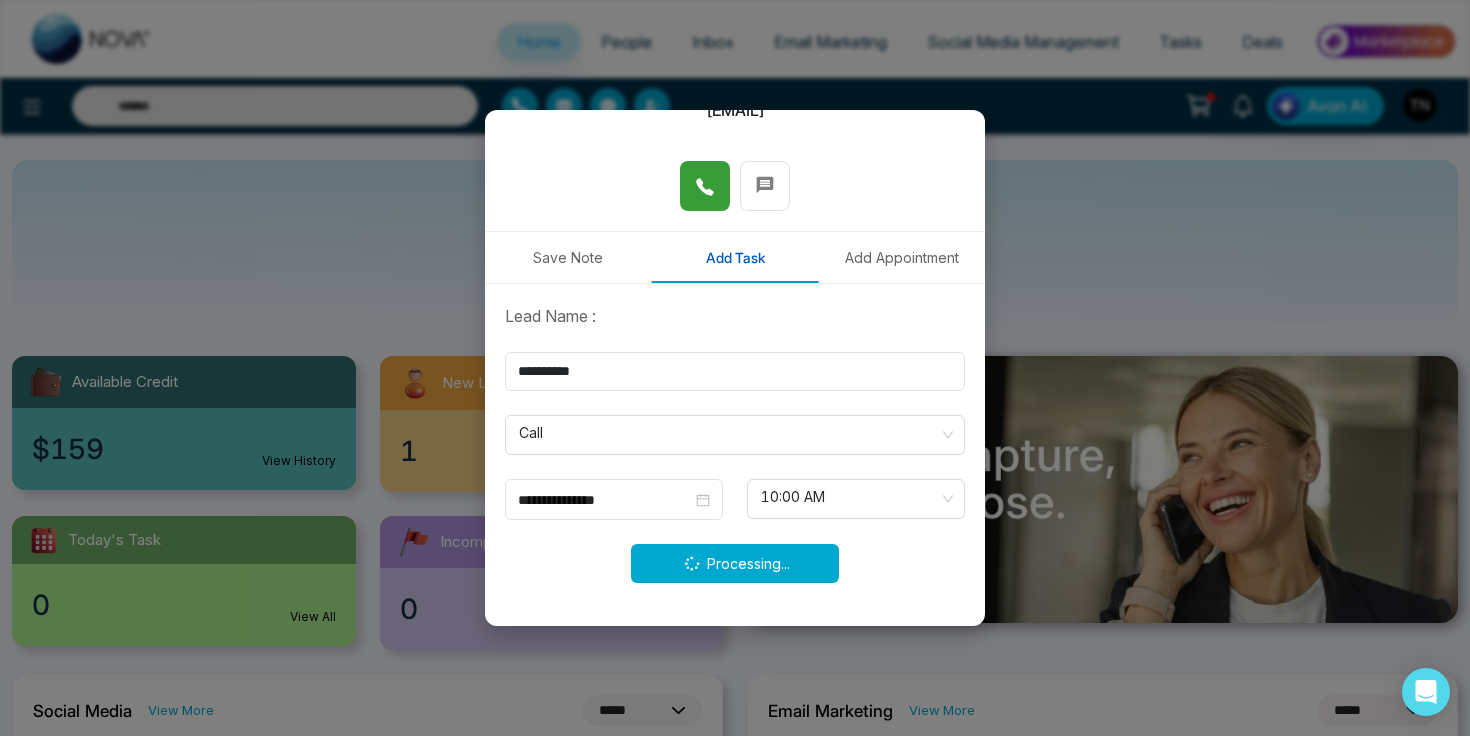 type 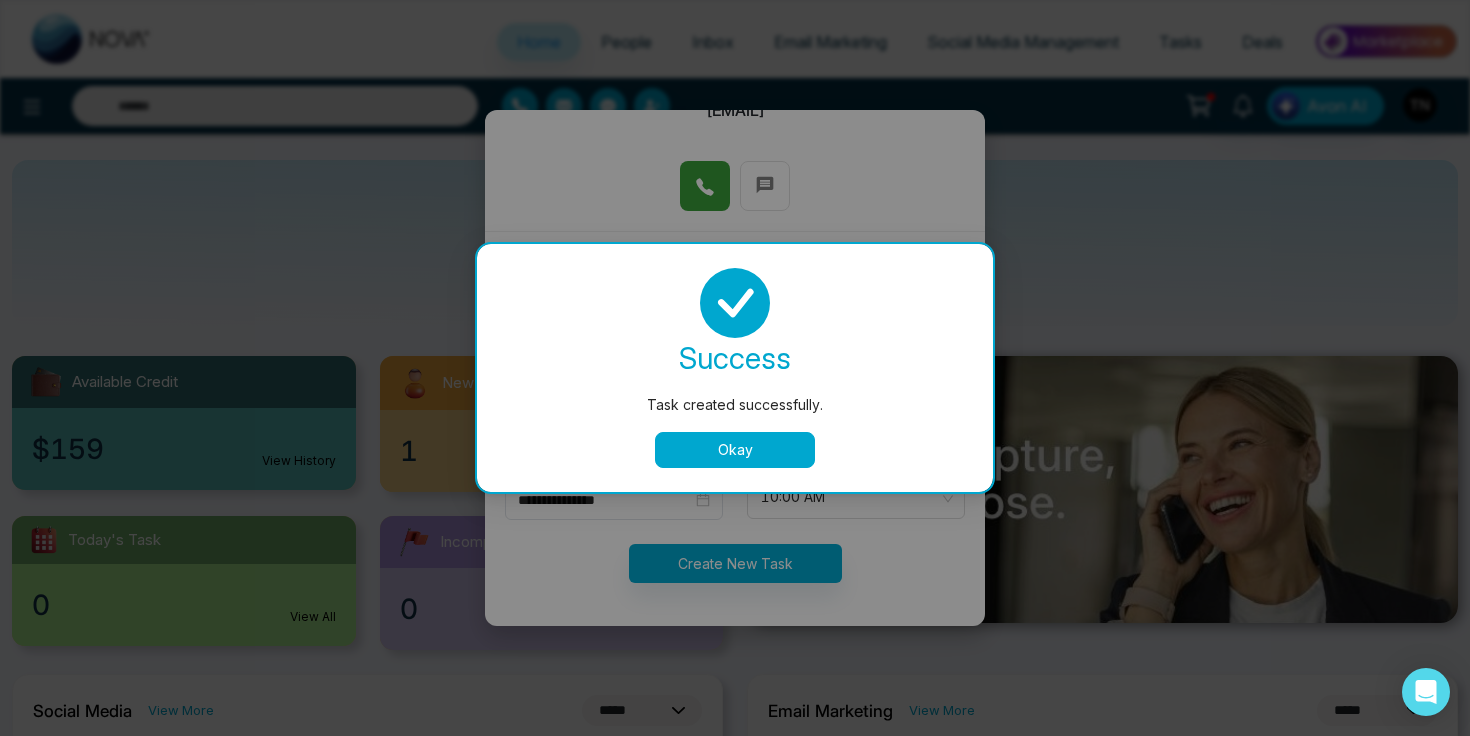 click on "Okay" at bounding box center (735, 450) 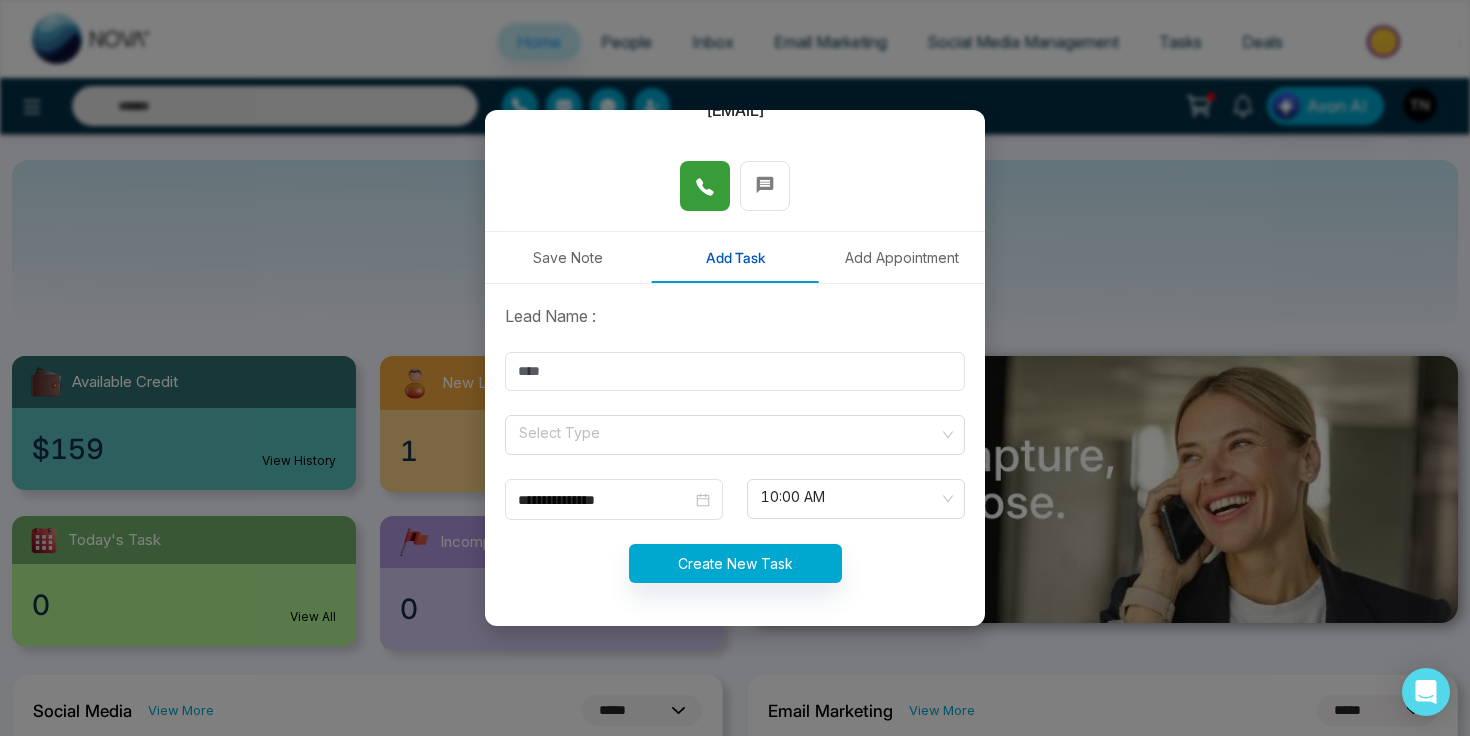 click on "Add Appointment" at bounding box center [901, 257] 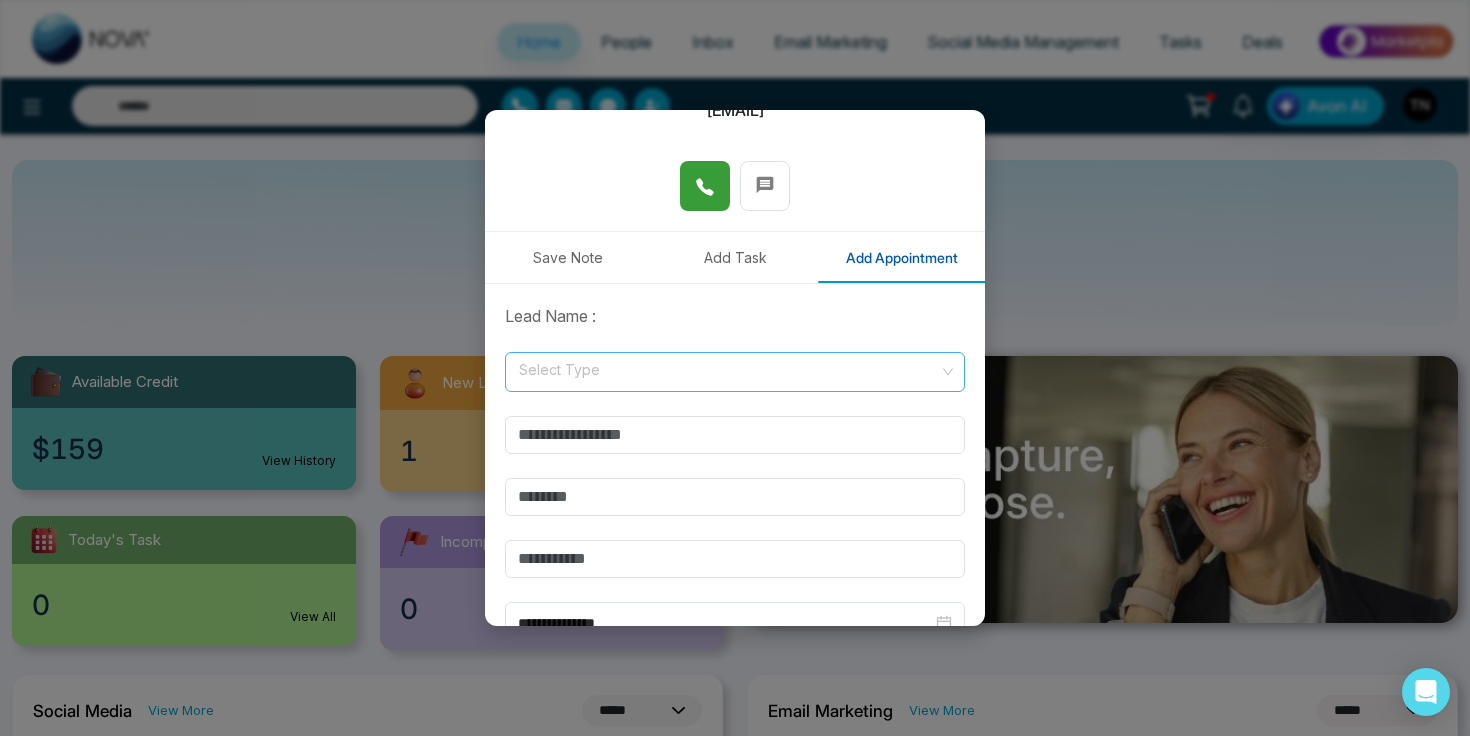 click at bounding box center (728, 368) 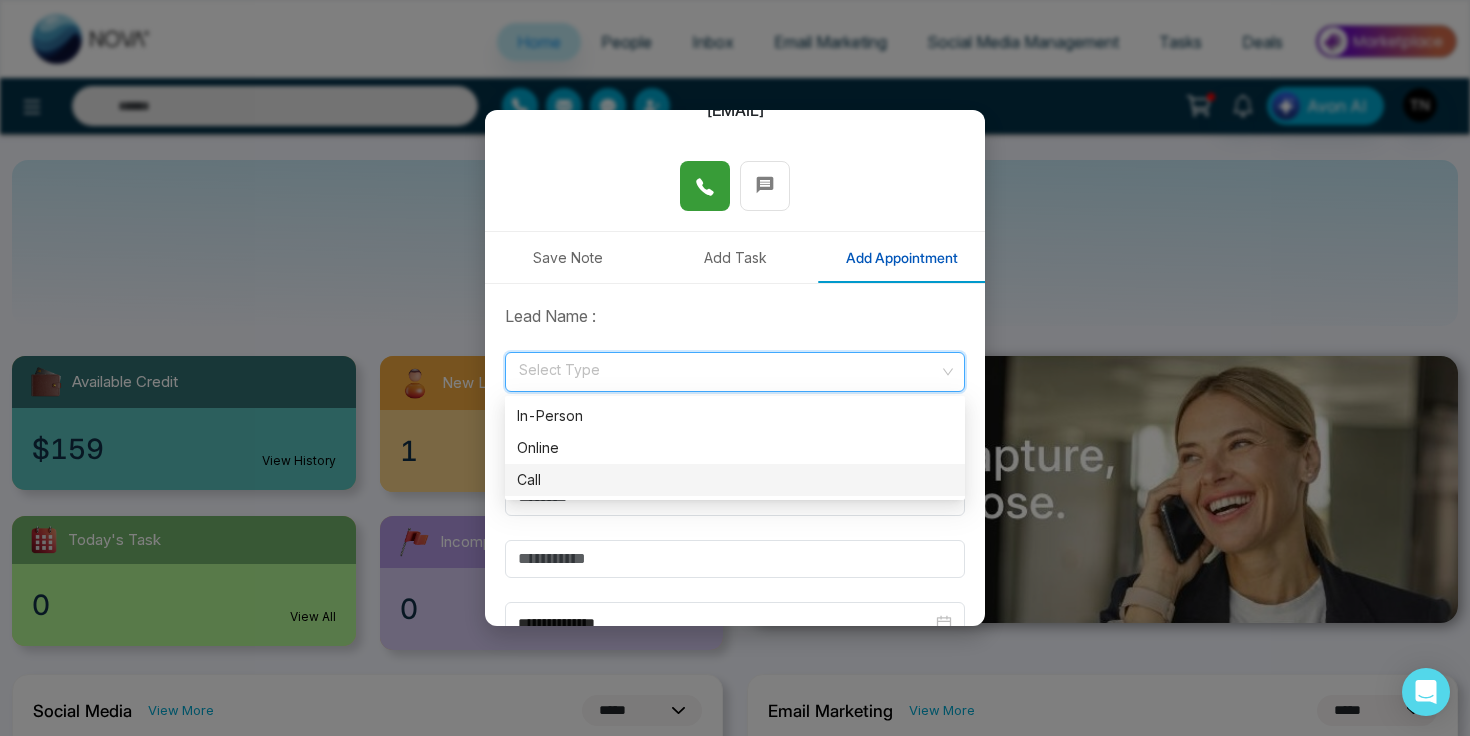 click on "Call" at bounding box center [735, 480] 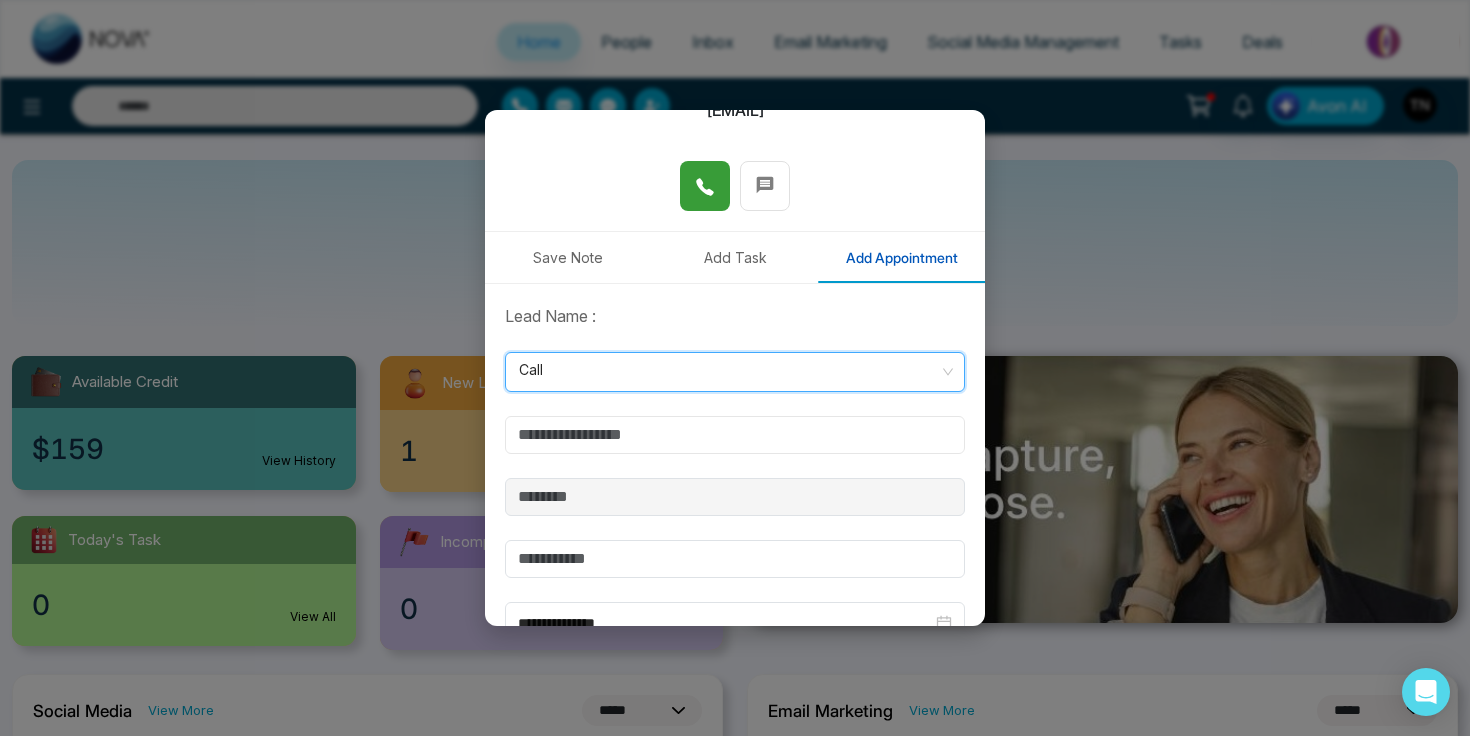 click at bounding box center [735, 435] 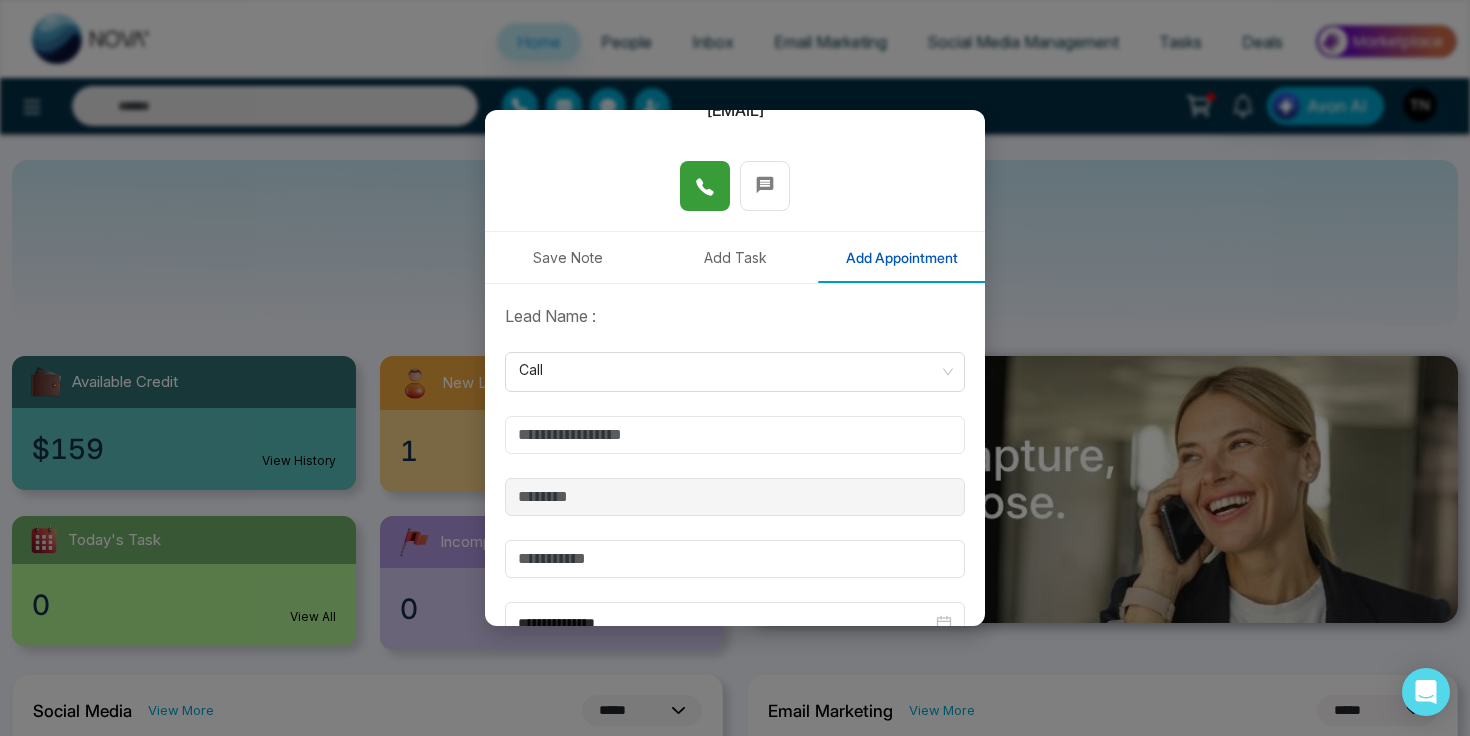 type on "**********" 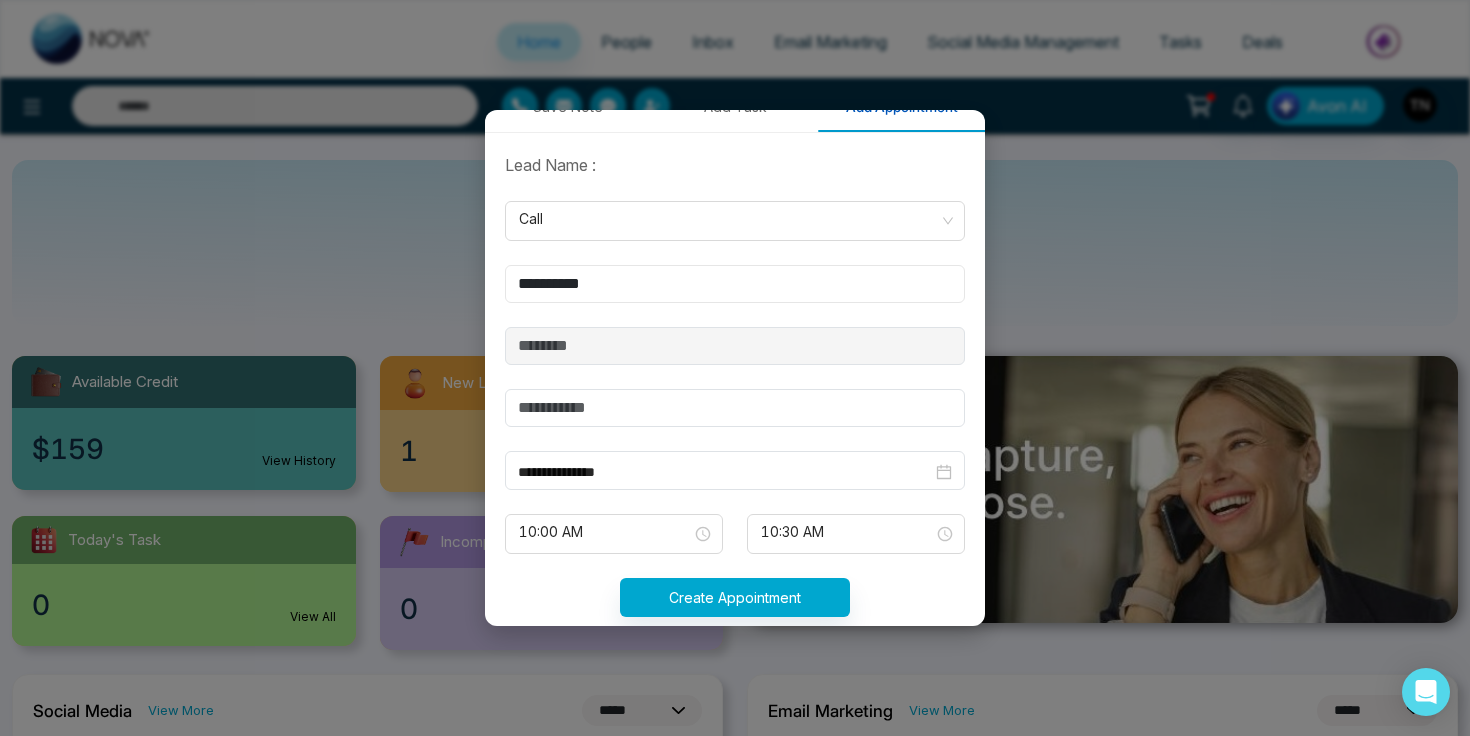 scroll, scrollTop: 395, scrollLeft: 0, axis: vertical 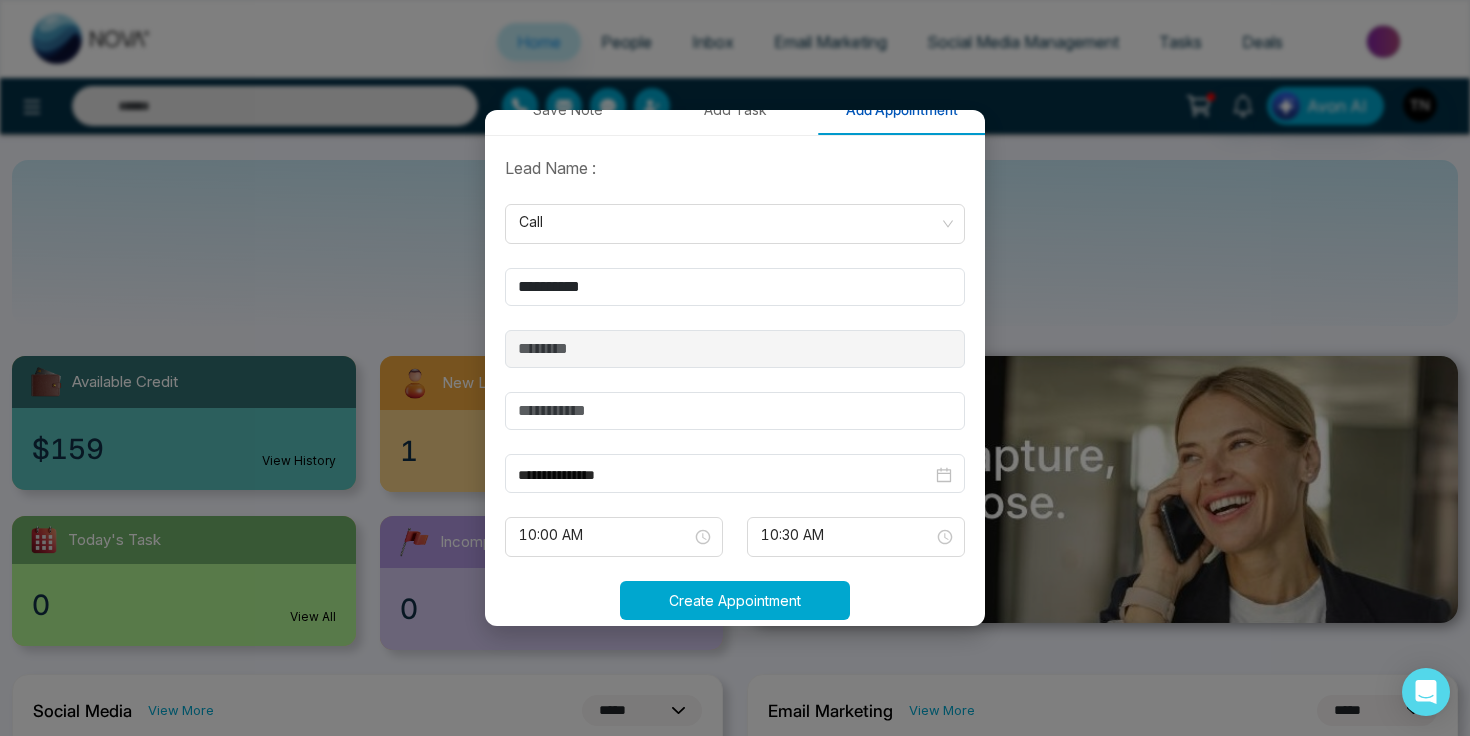 click on "Create Appointment" at bounding box center [735, 600] 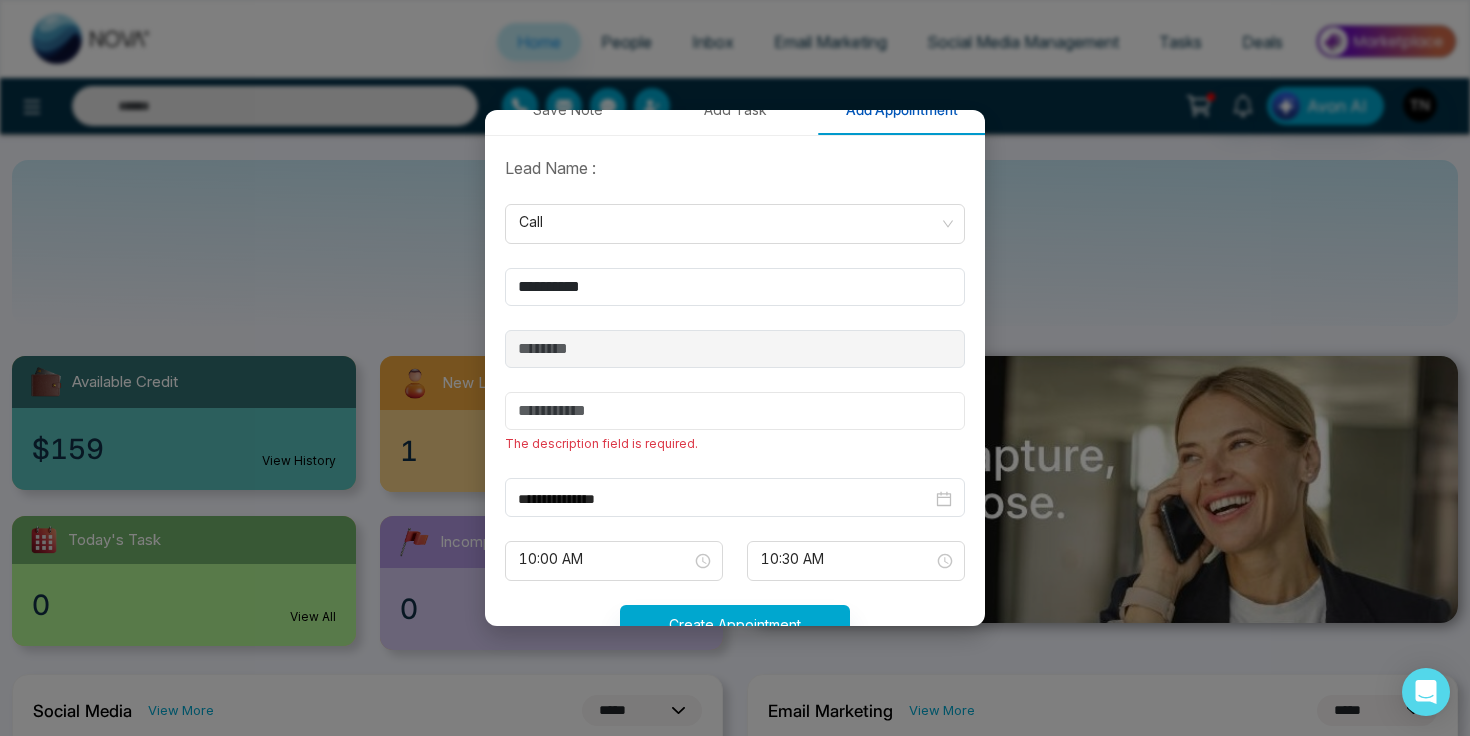click at bounding box center [735, 411] 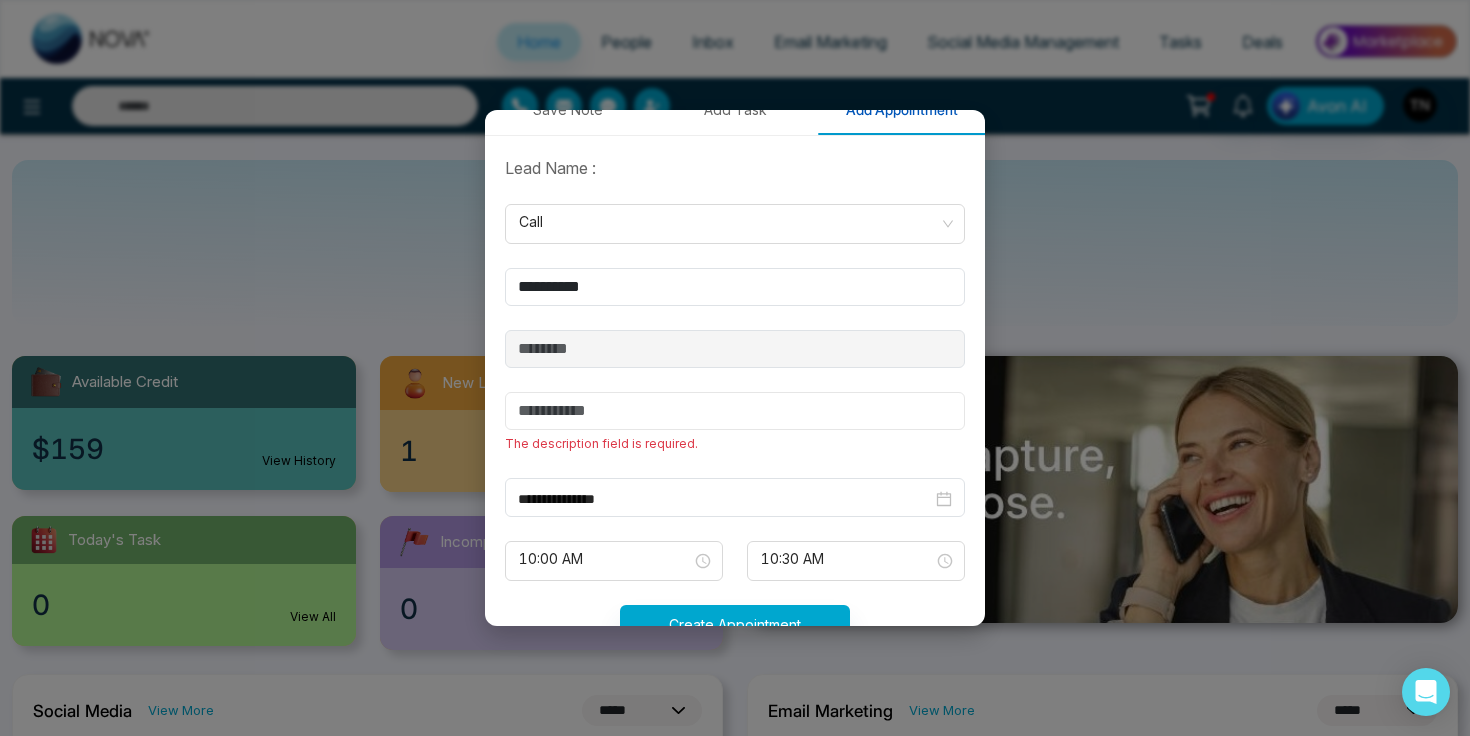 click at bounding box center (735, 411) 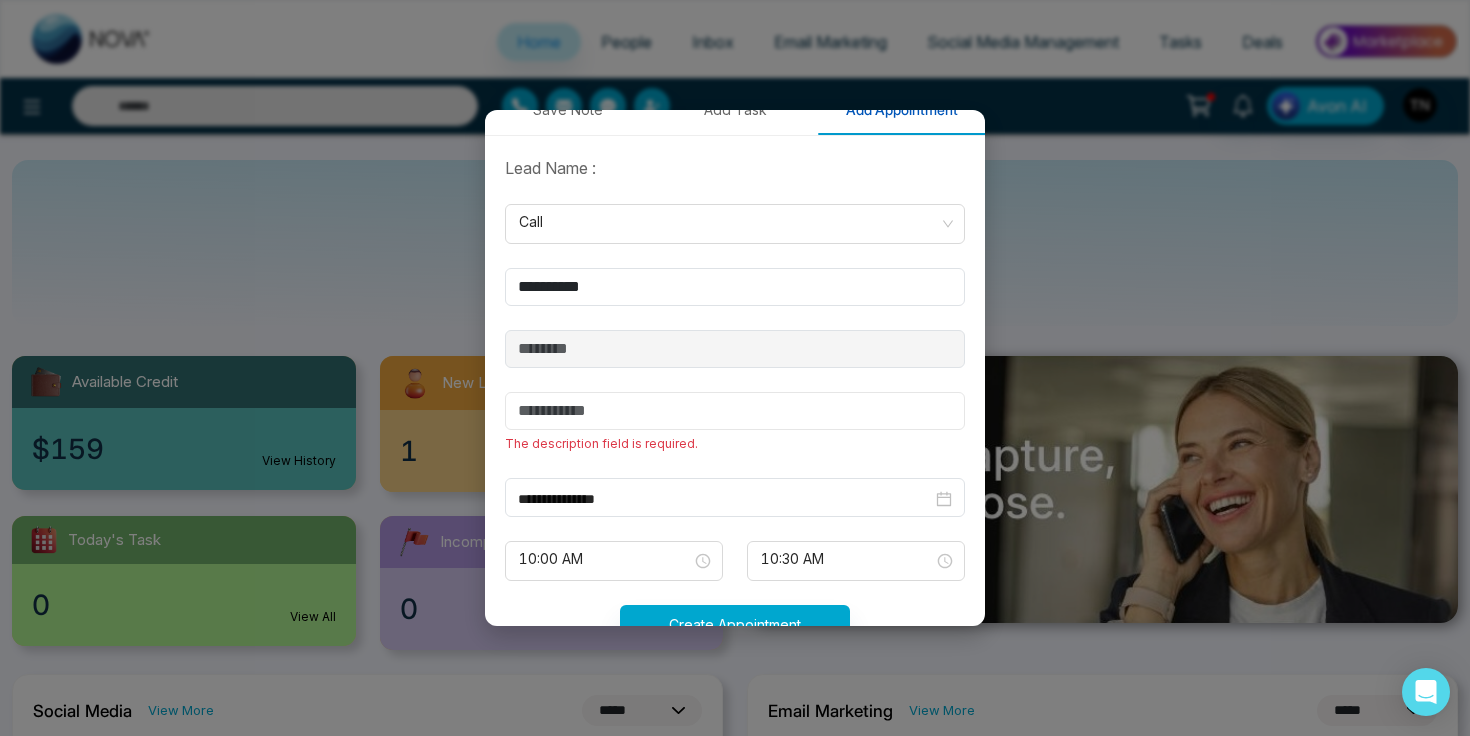 type on "*" 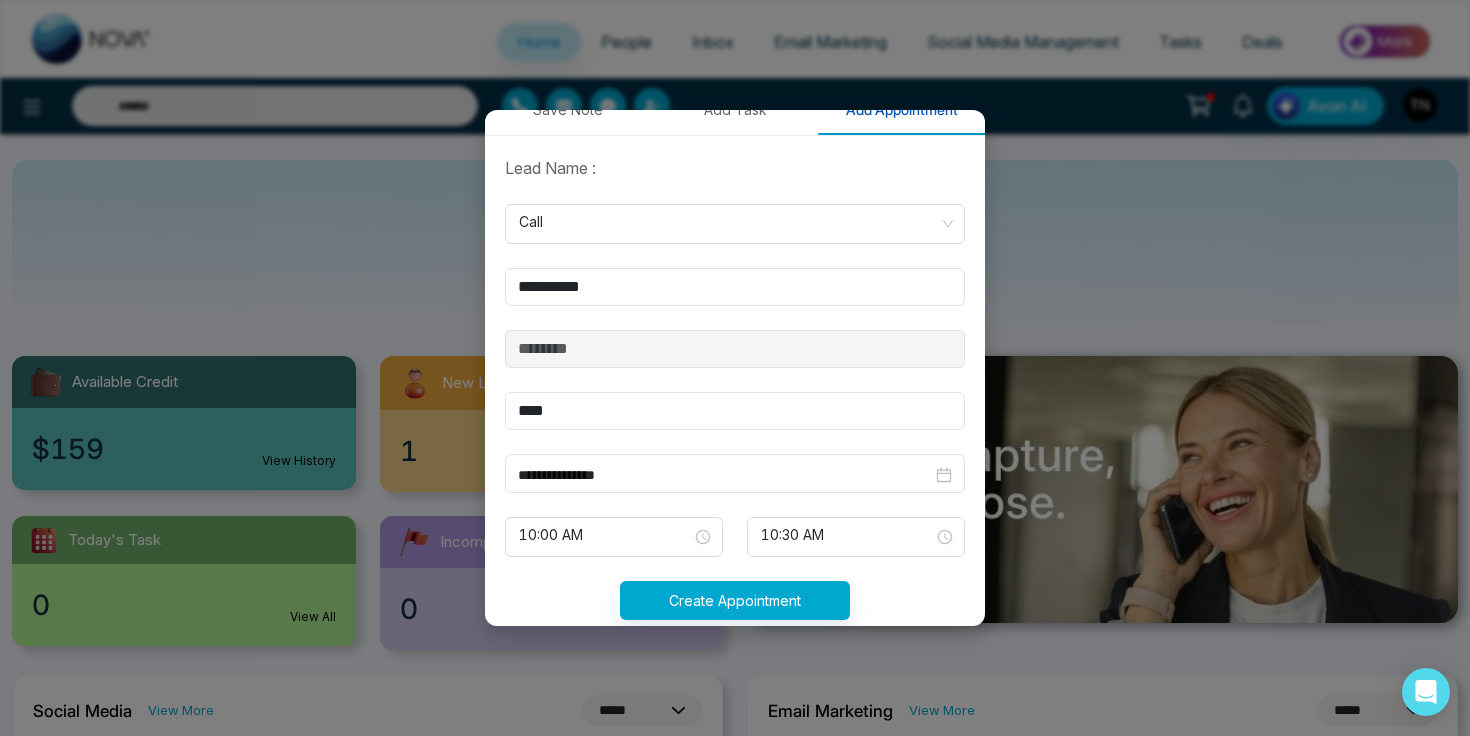scroll, scrollTop: 432, scrollLeft: 0, axis: vertical 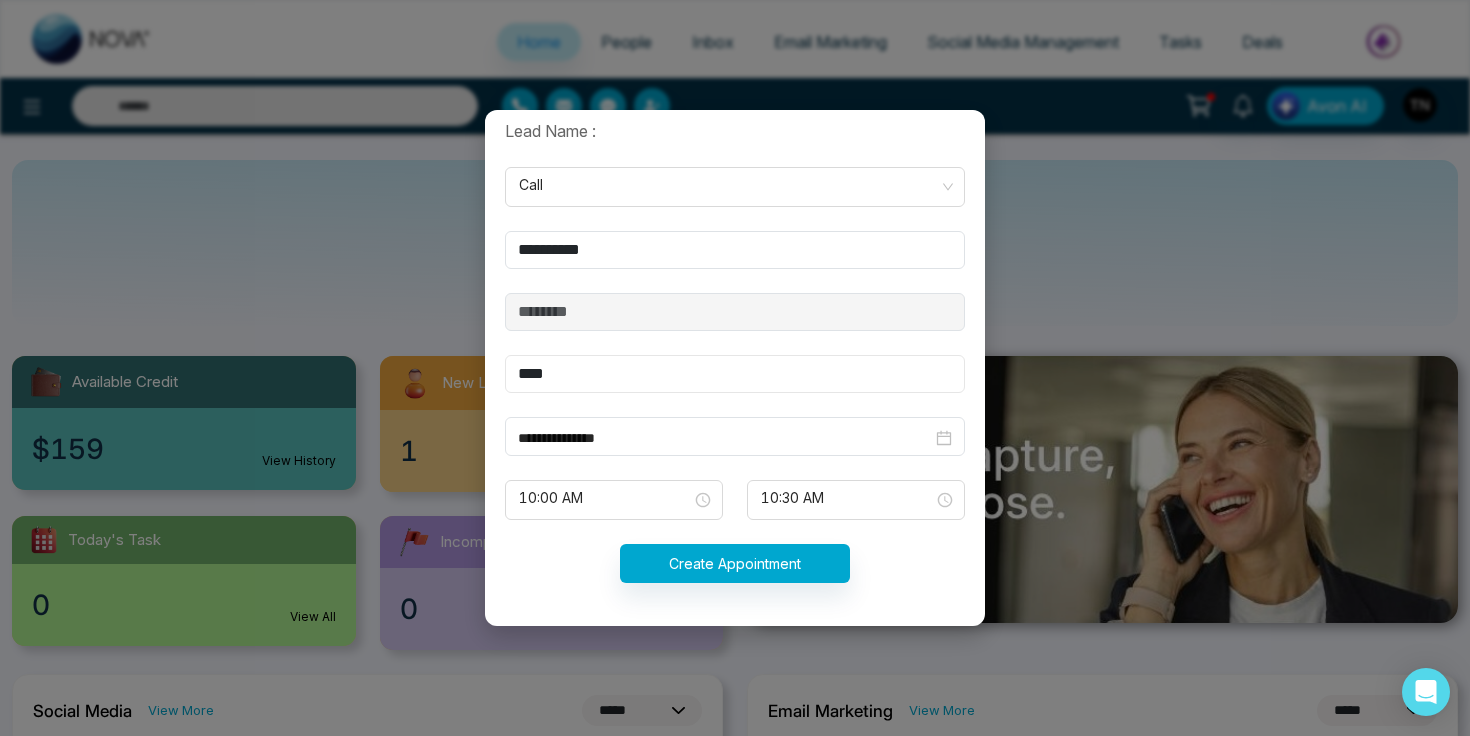 type on "****" 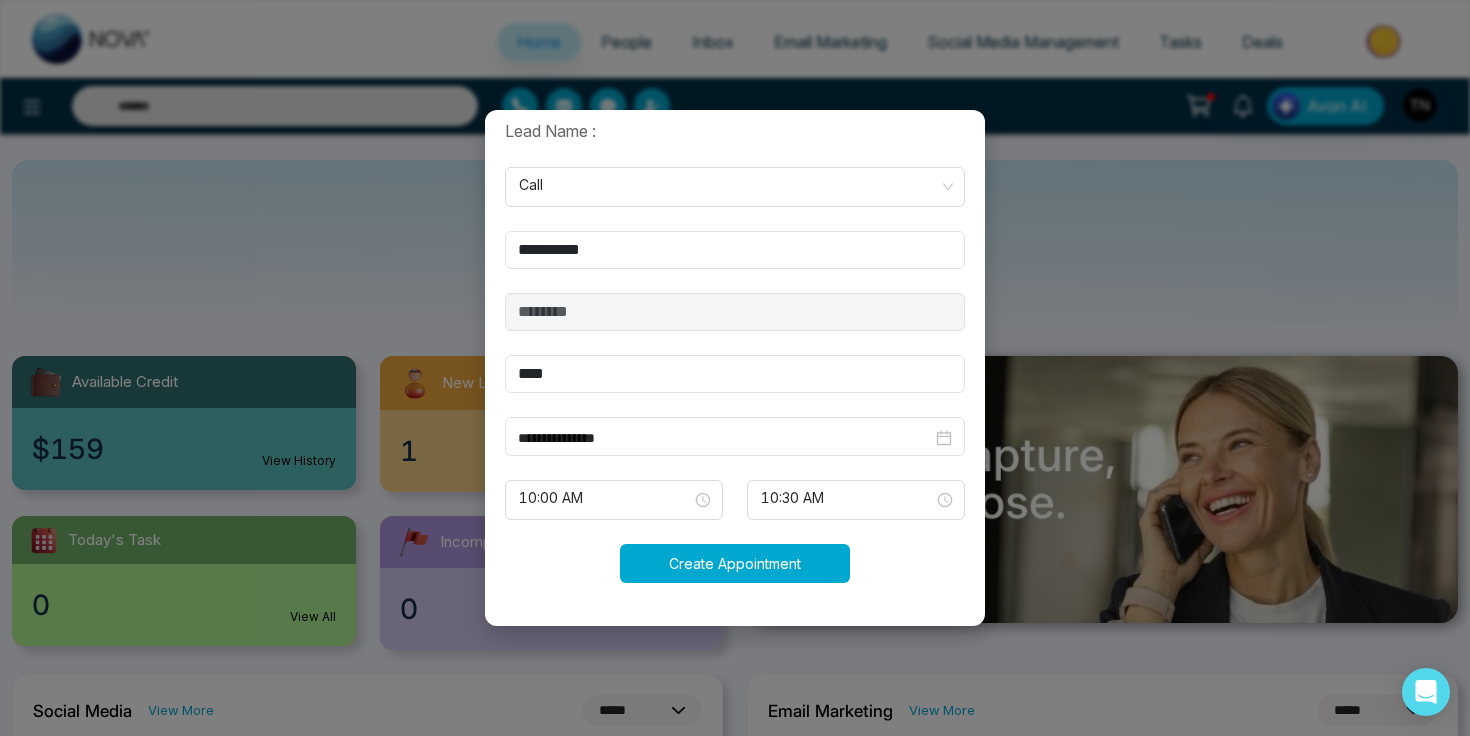 click on "Create Appointment" at bounding box center [735, 563] 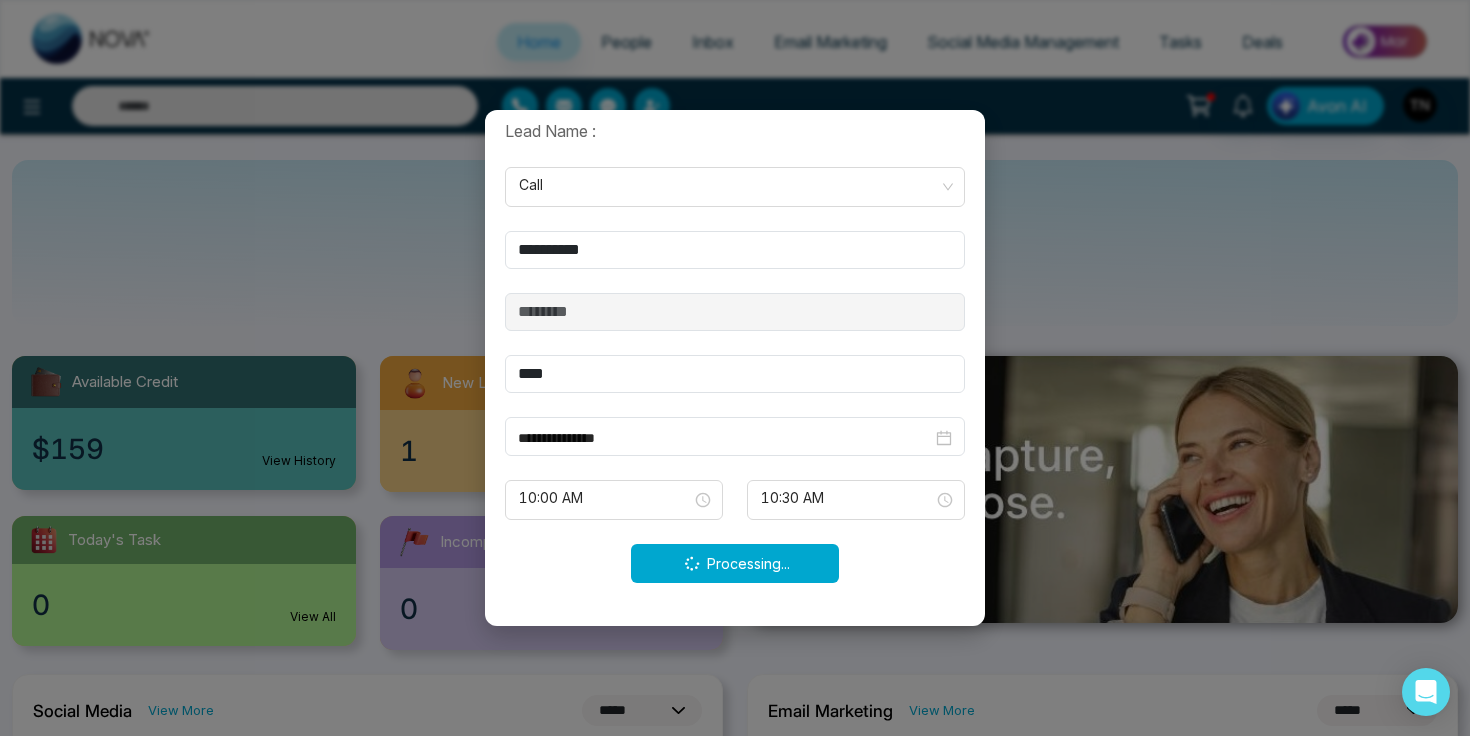 type 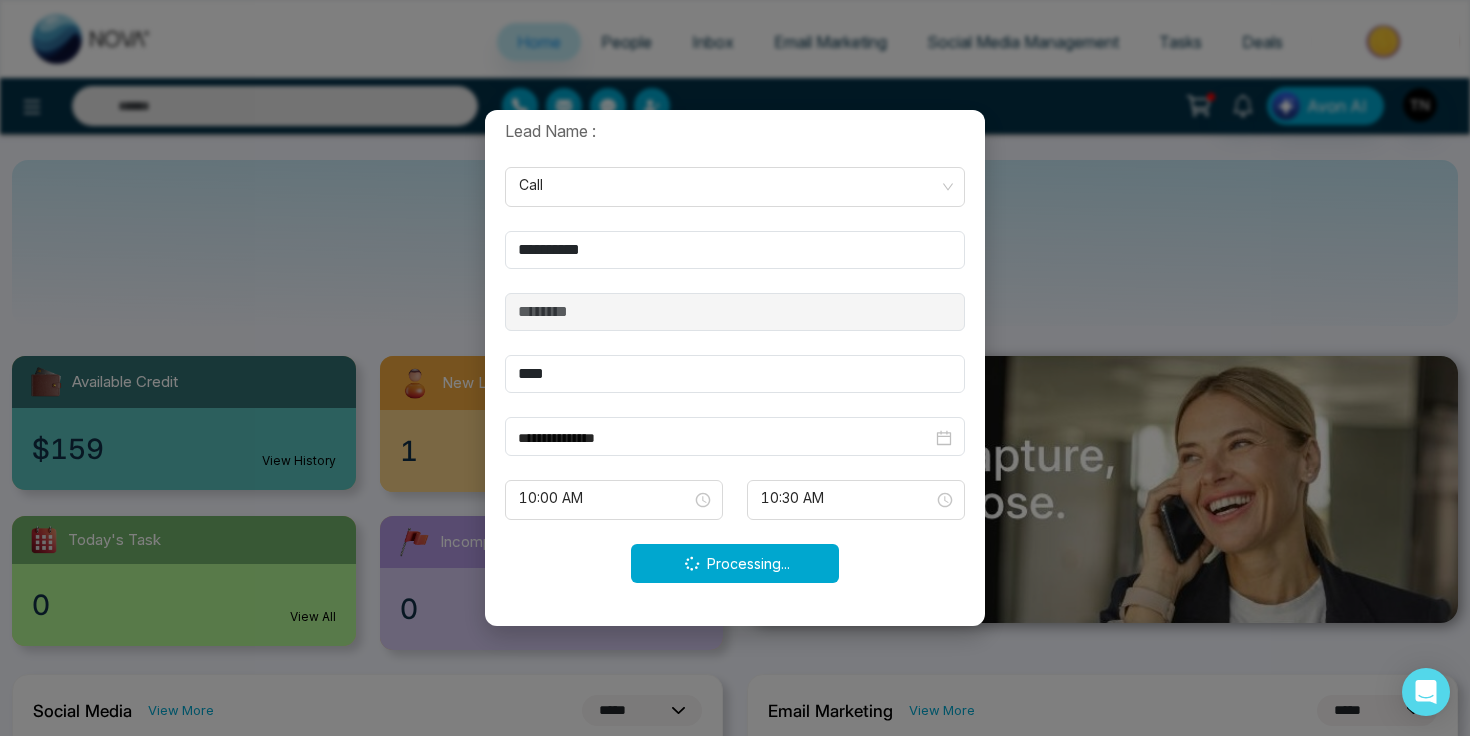 type 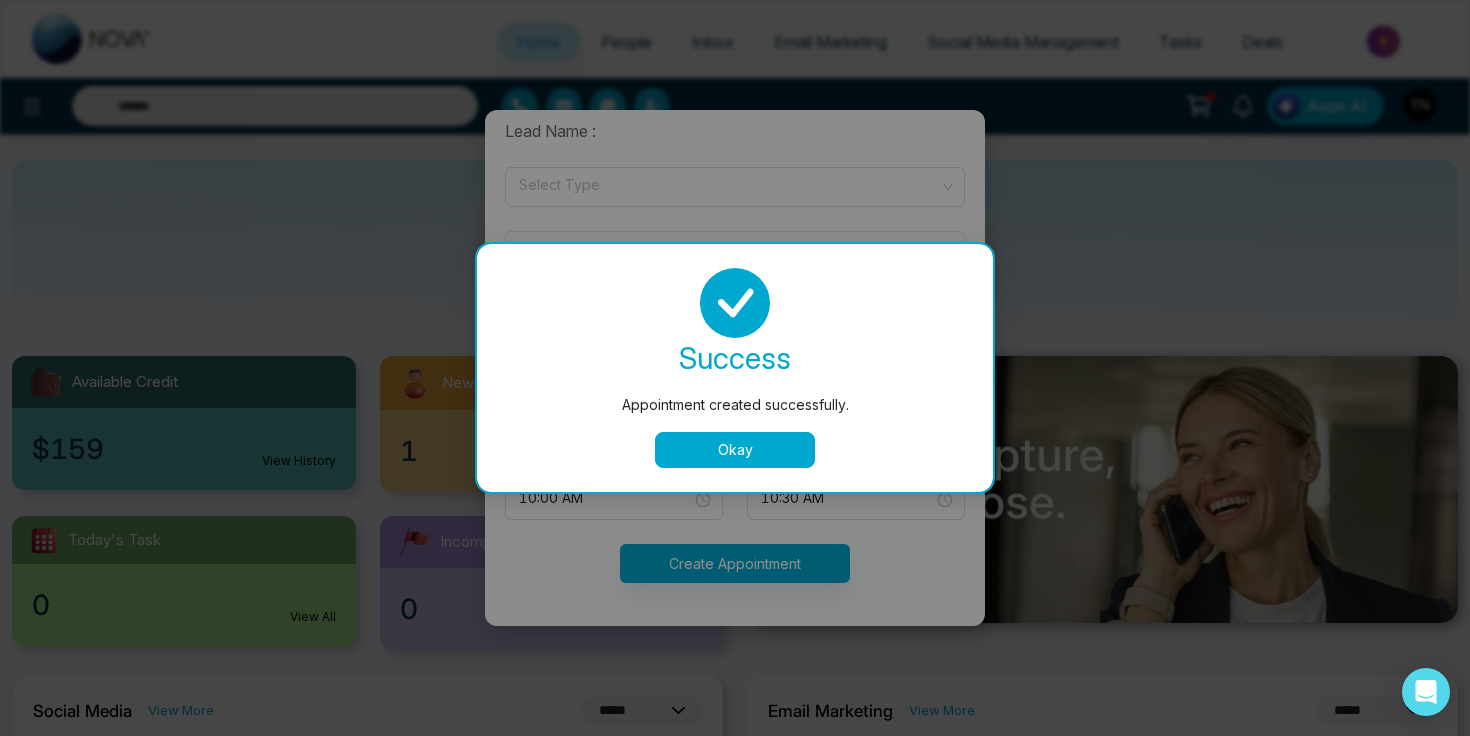 click on "Okay" at bounding box center [735, 450] 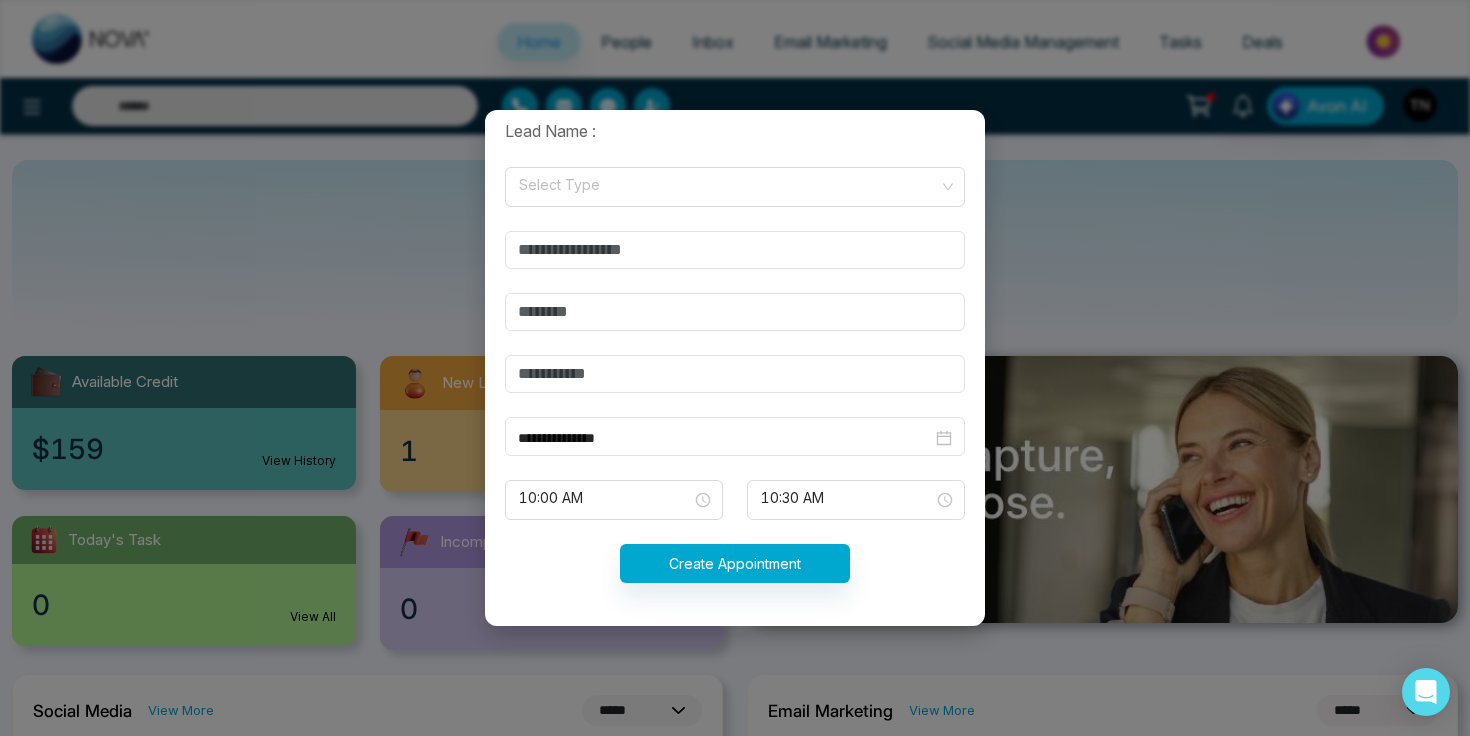 click on "Lead Name :" at bounding box center [735, 131] 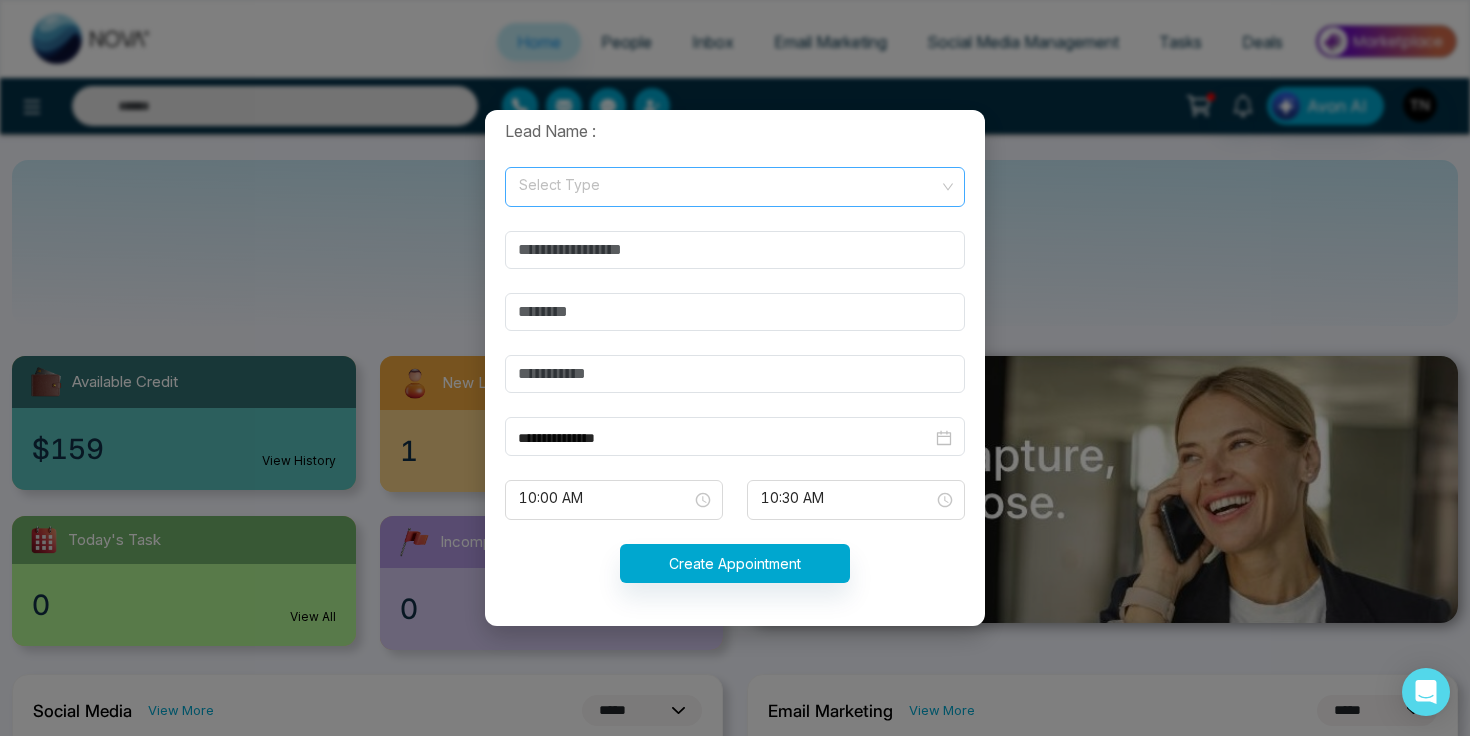 click at bounding box center (728, 183) 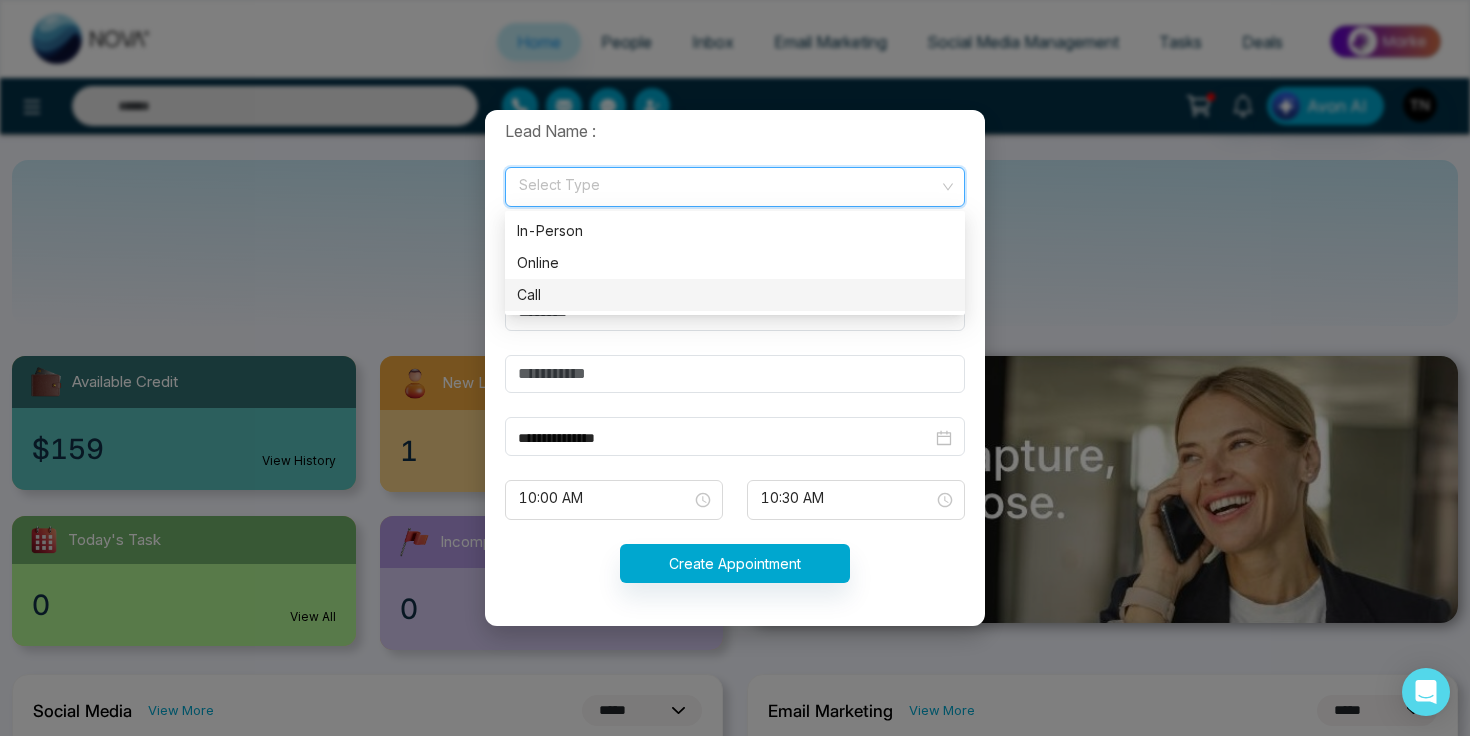 click on "**********" at bounding box center (735, 368) 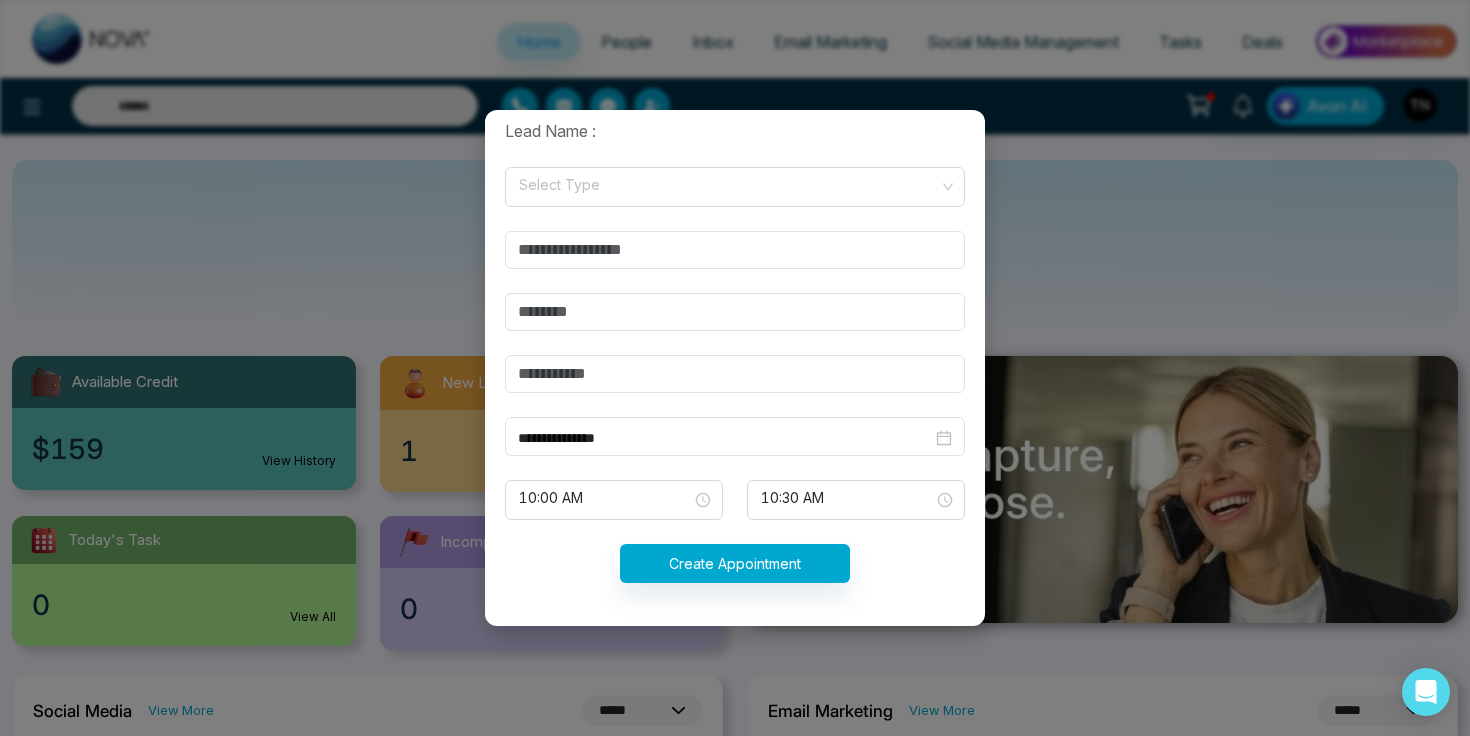 click on "**********" at bounding box center (735, 368) 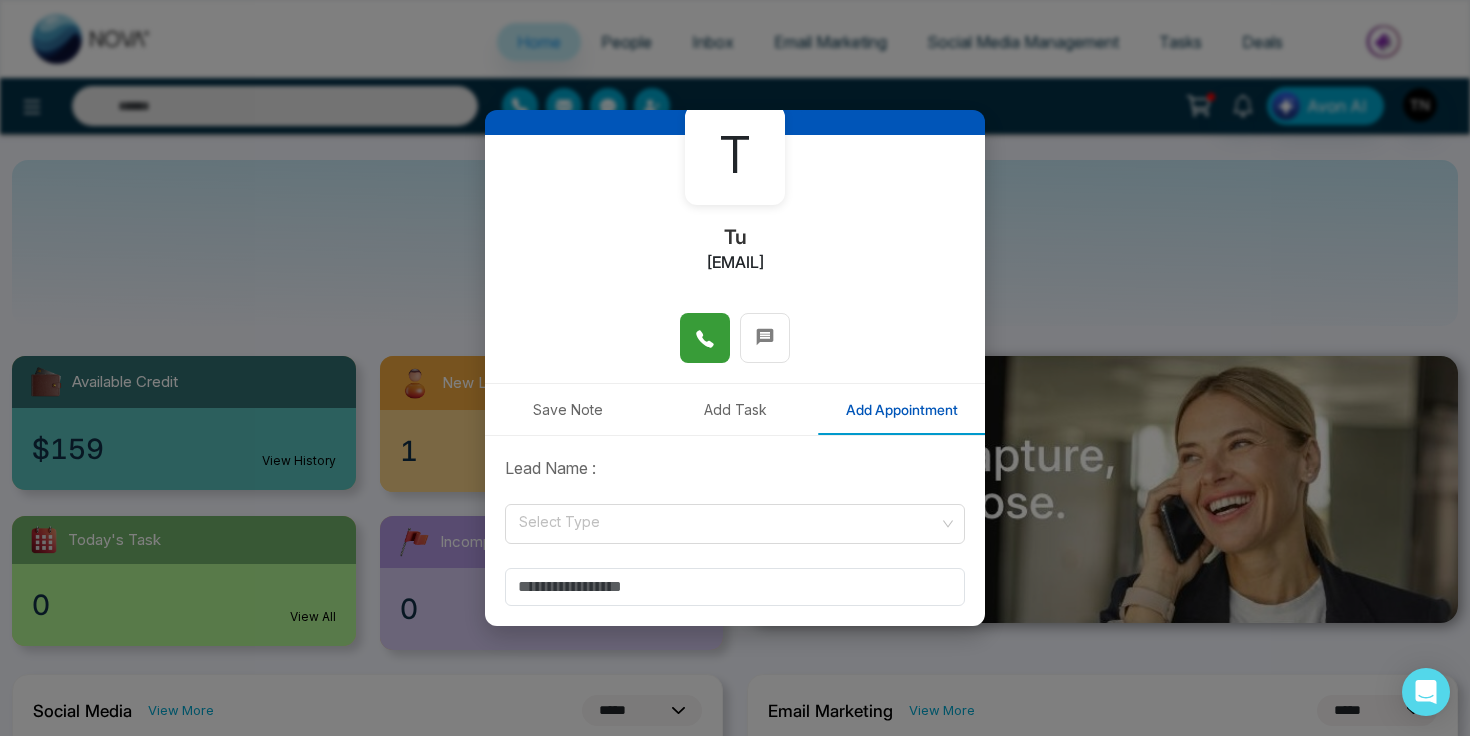 scroll, scrollTop: 0, scrollLeft: 0, axis: both 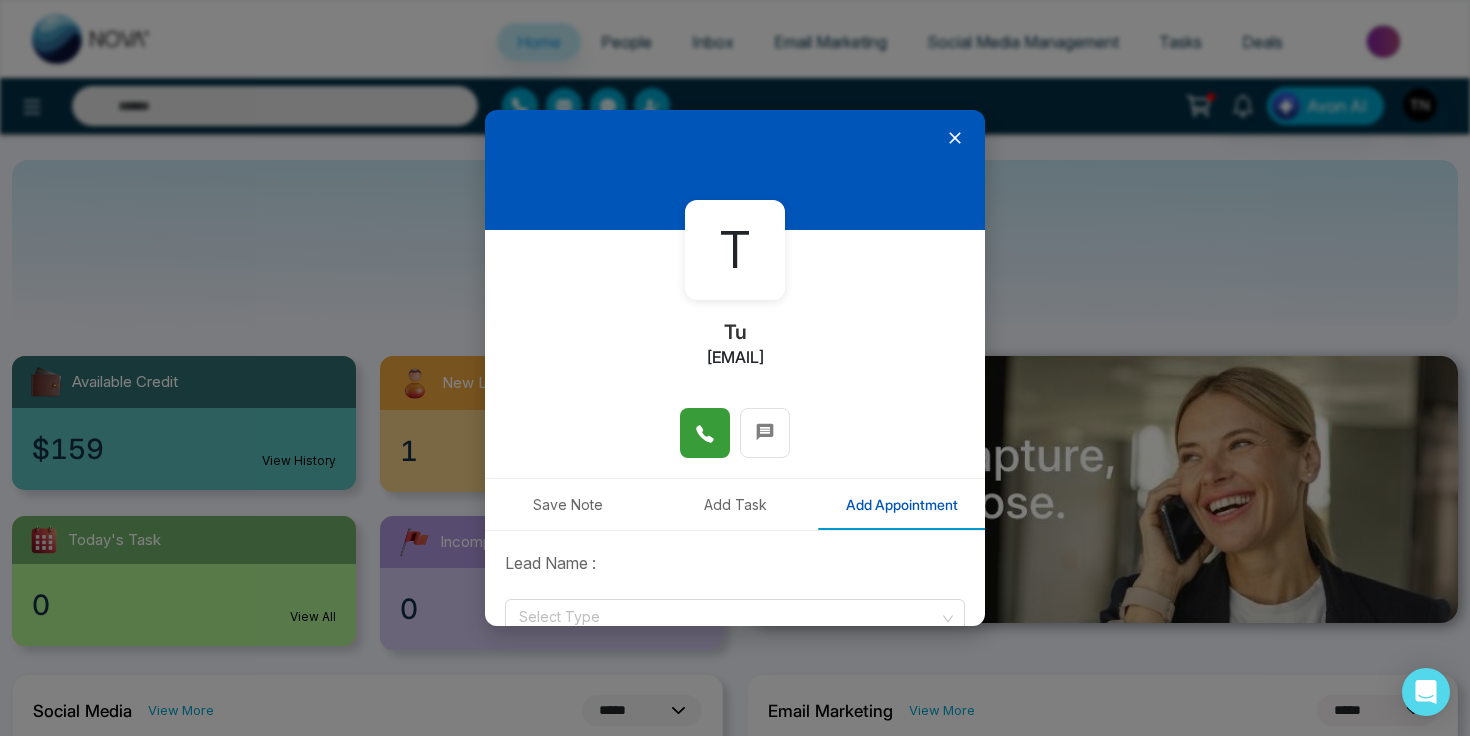 click 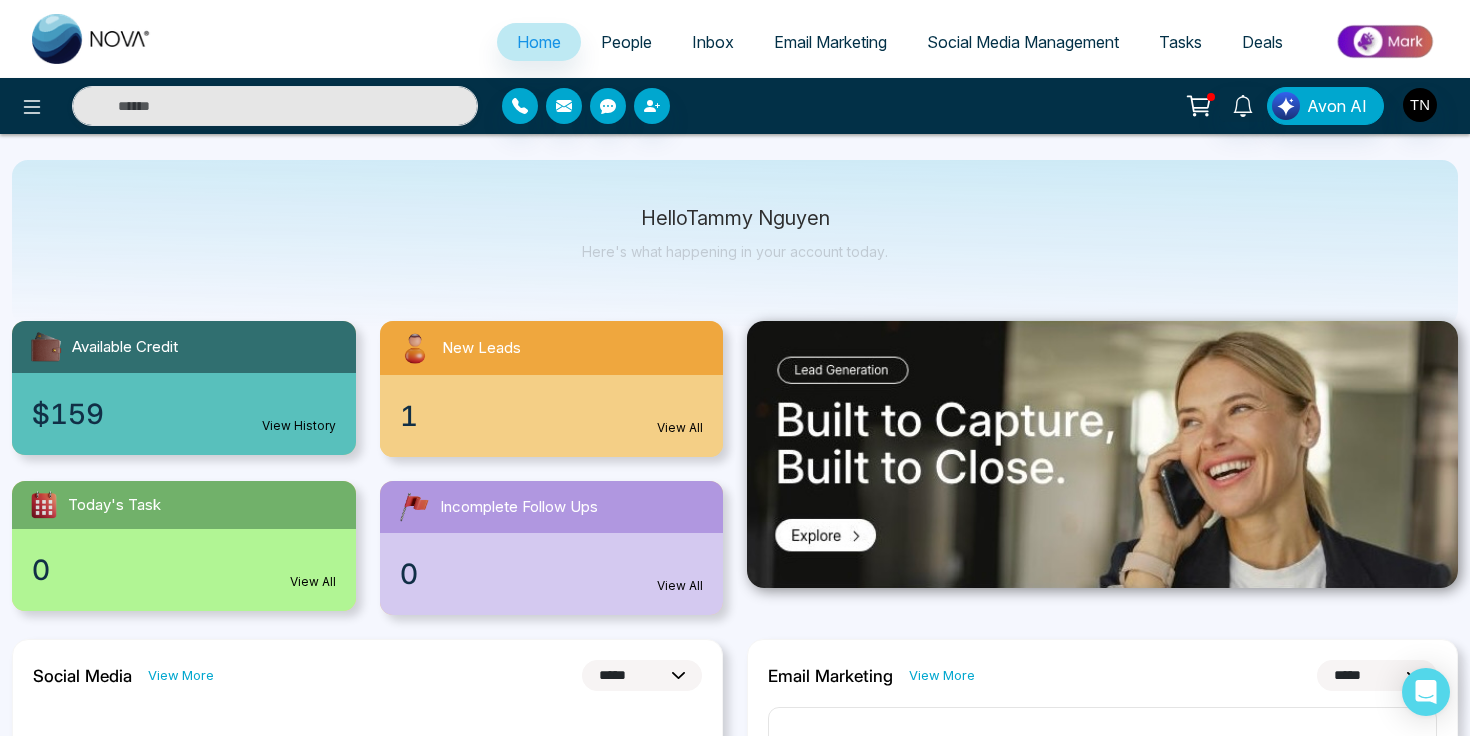 scroll, scrollTop: 37, scrollLeft: 0, axis: vertical 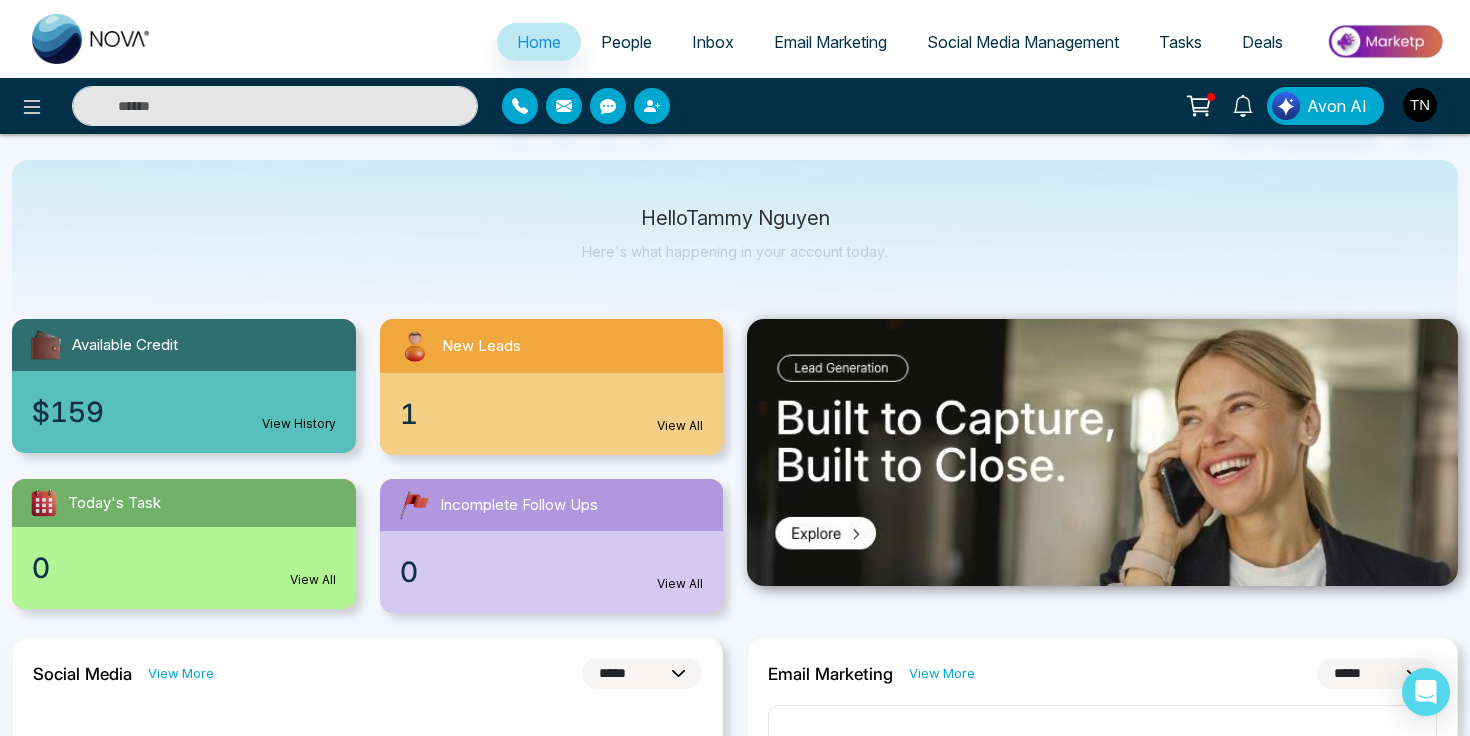 click on "View All" at bounding box center (680, 426) 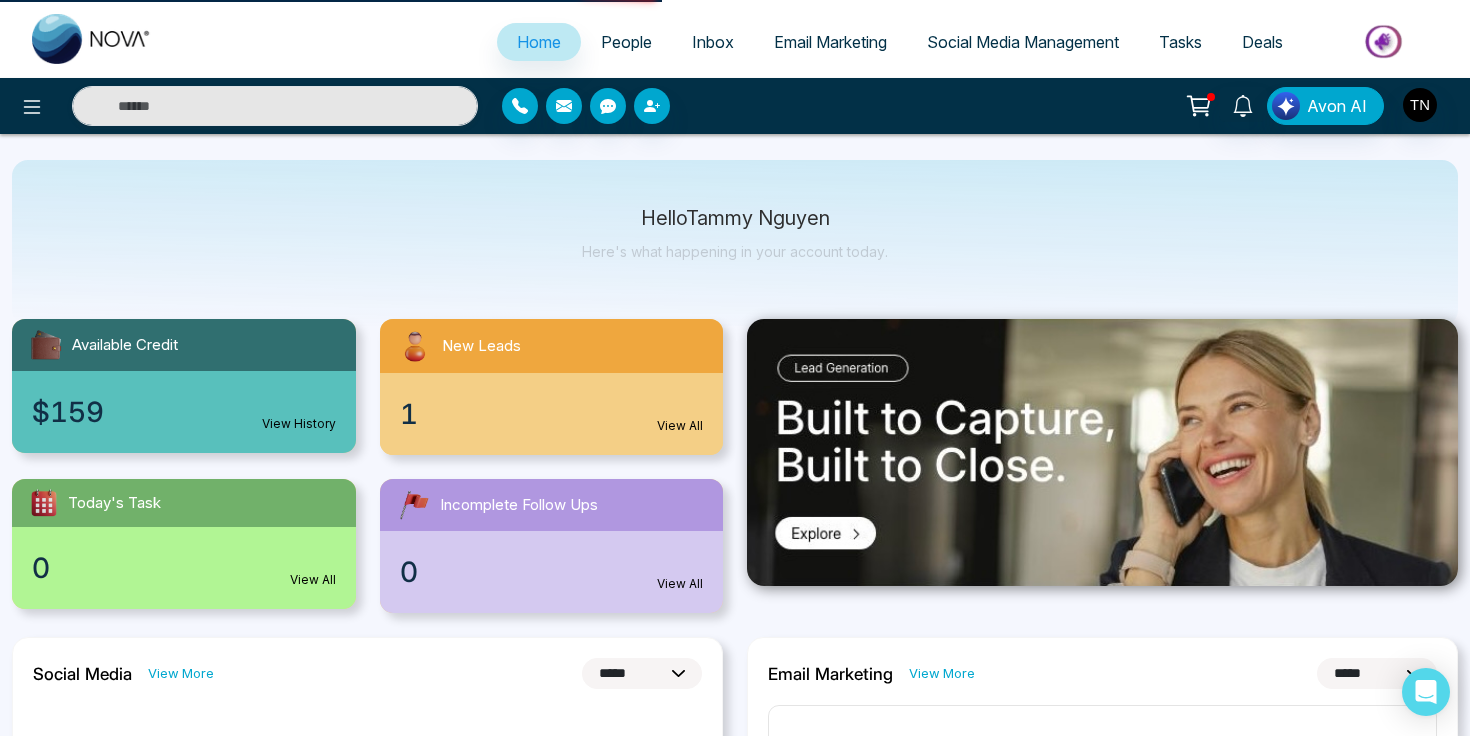 scroll, scrollTop: 0, scrollLeft: 0, axis: both 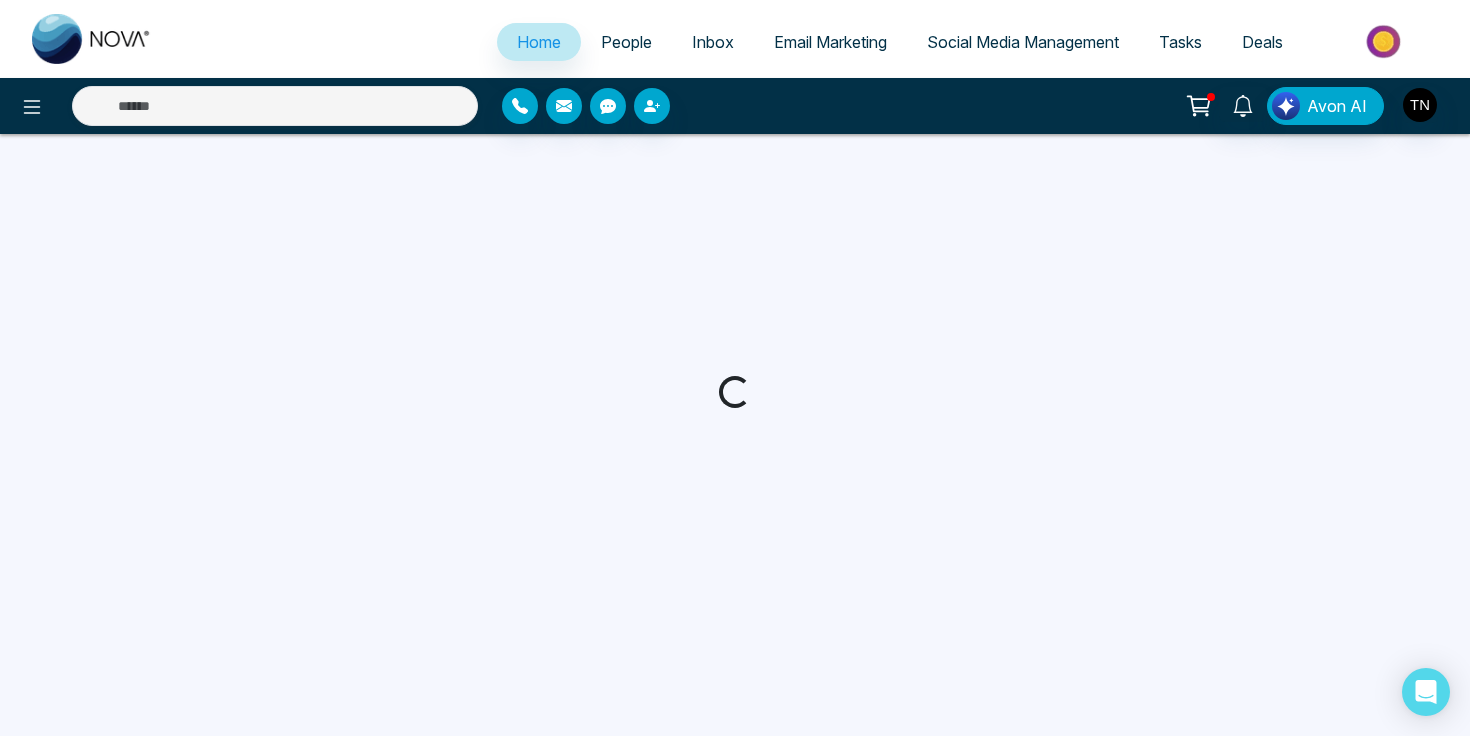 select on "*" 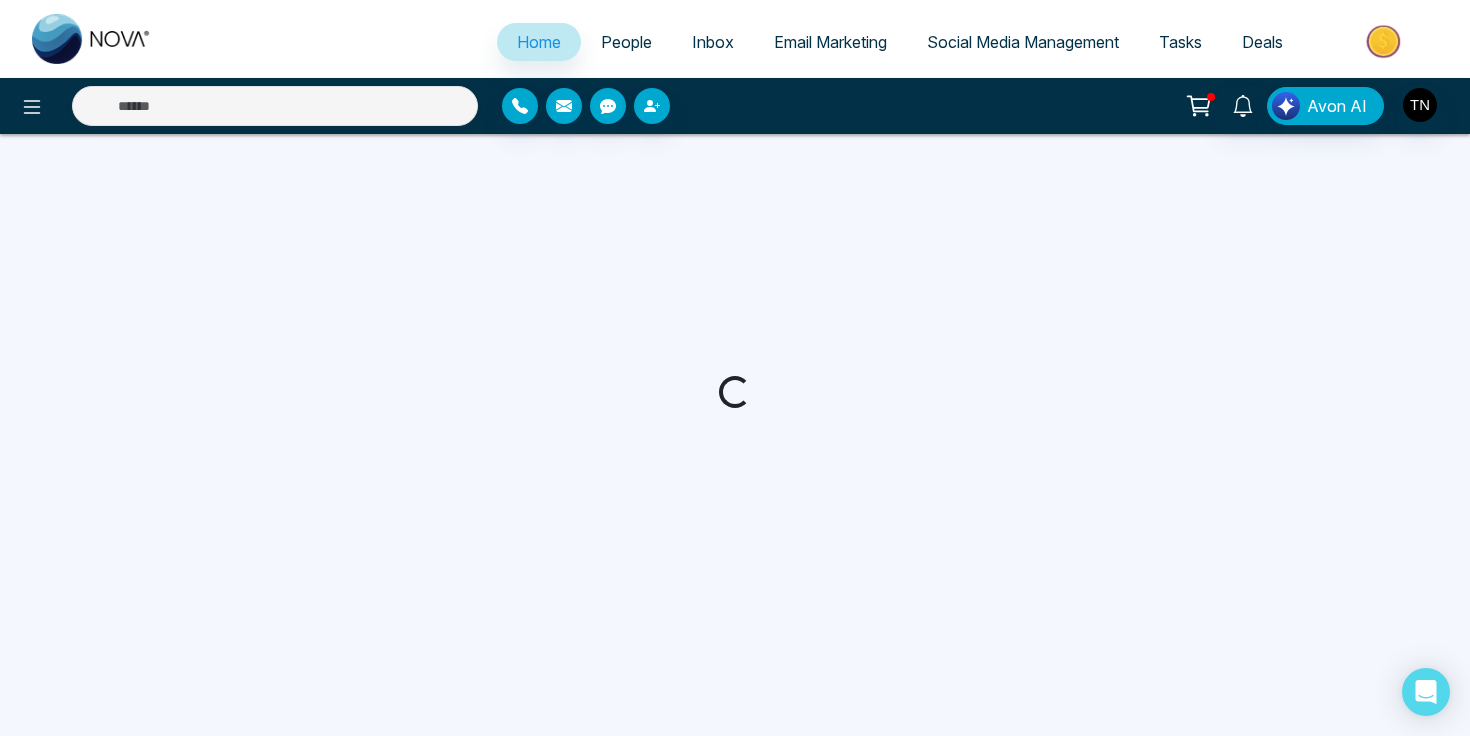 select on "*" 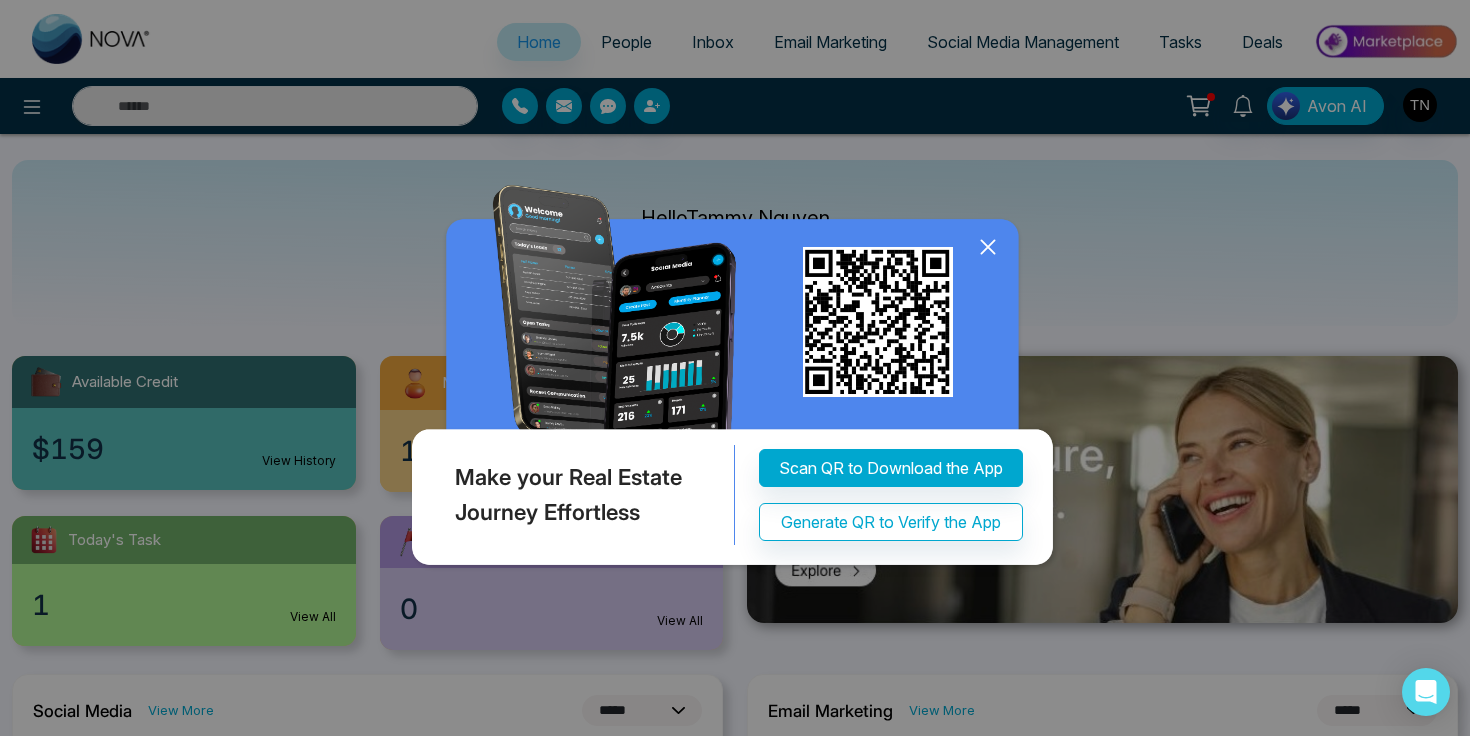 click 